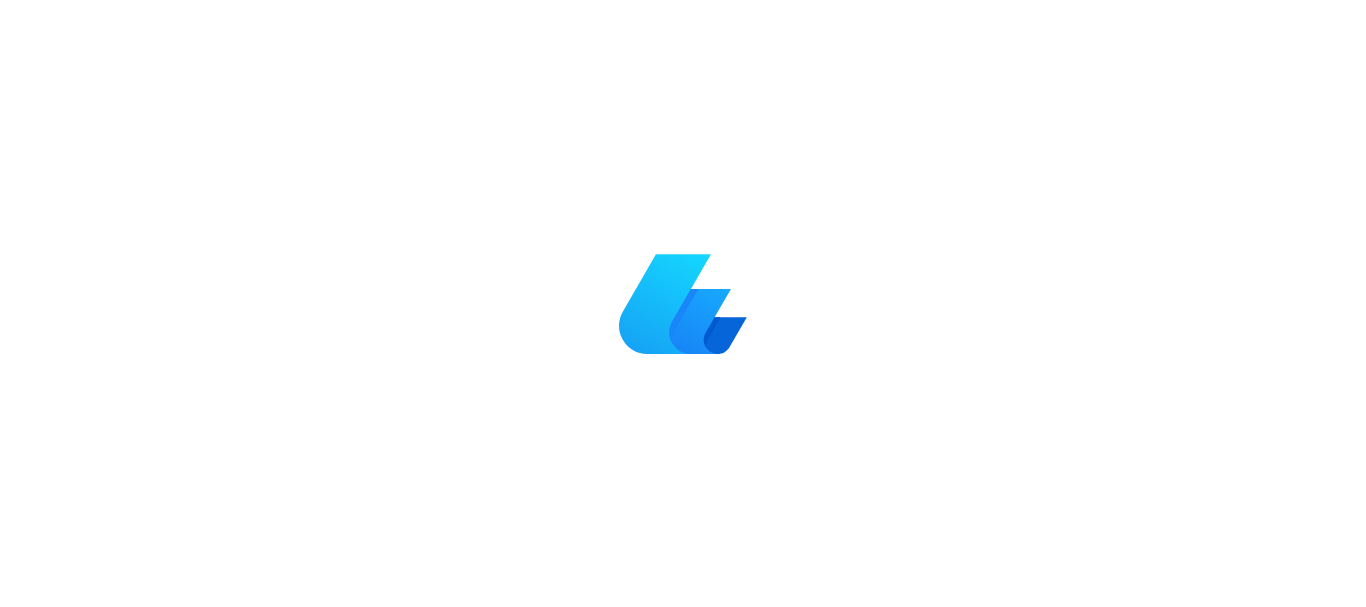 scroll, scrollTop: 0, scrollLeft: 0, axis: both 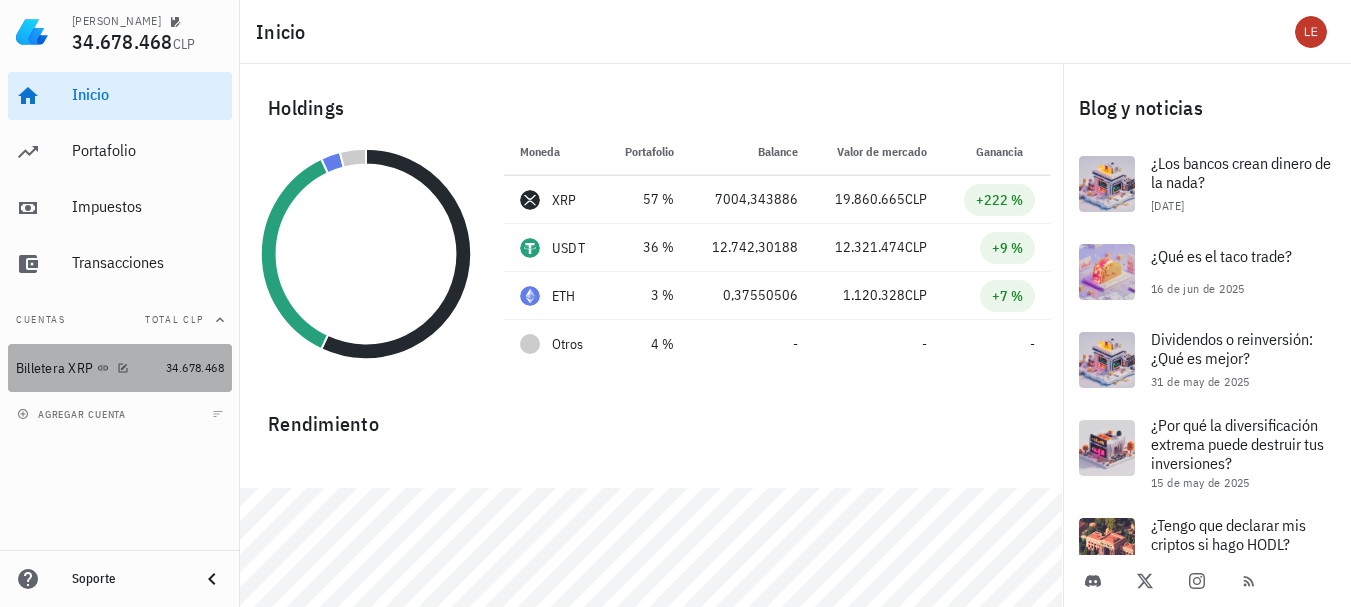 click on "Billetera XRP" at bounding box center [54, 368] 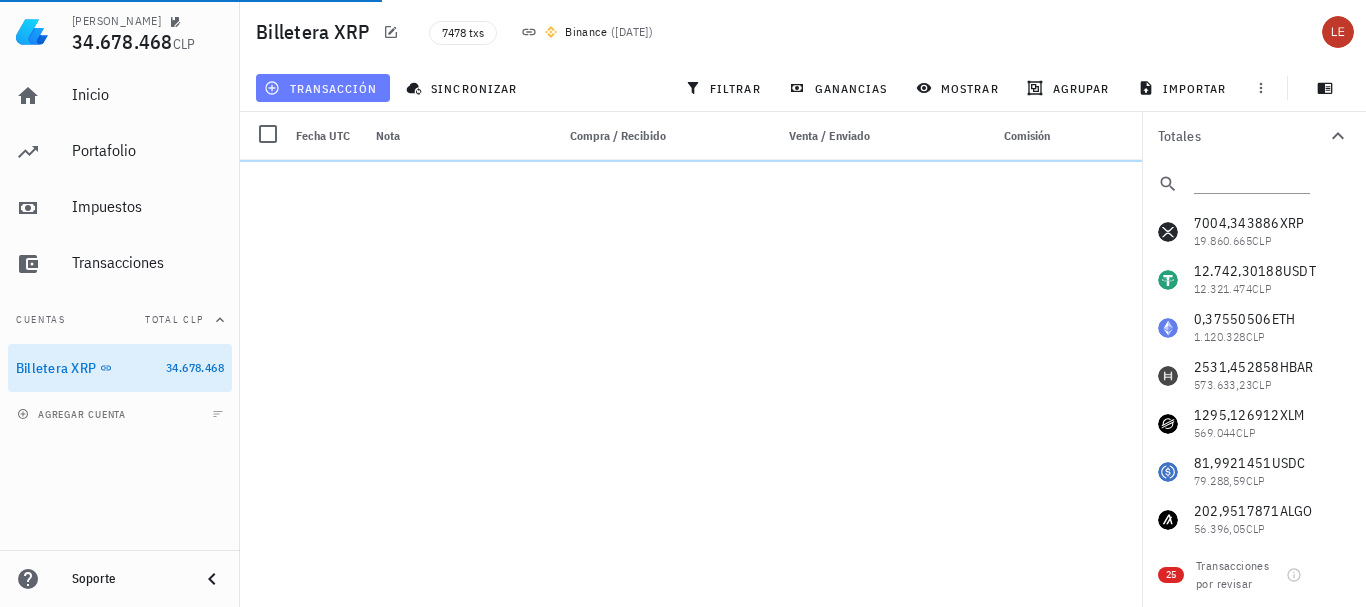 click on "transacción" at bounding box center [322, 88] 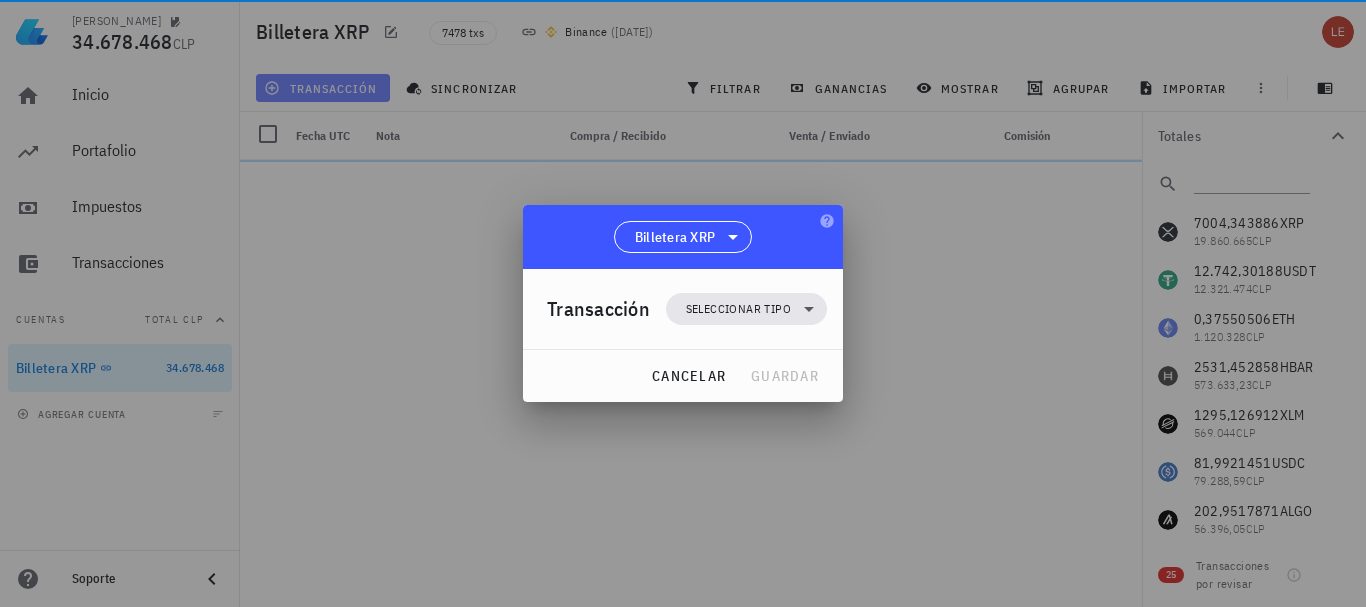 click at bounding box center (683, 303) 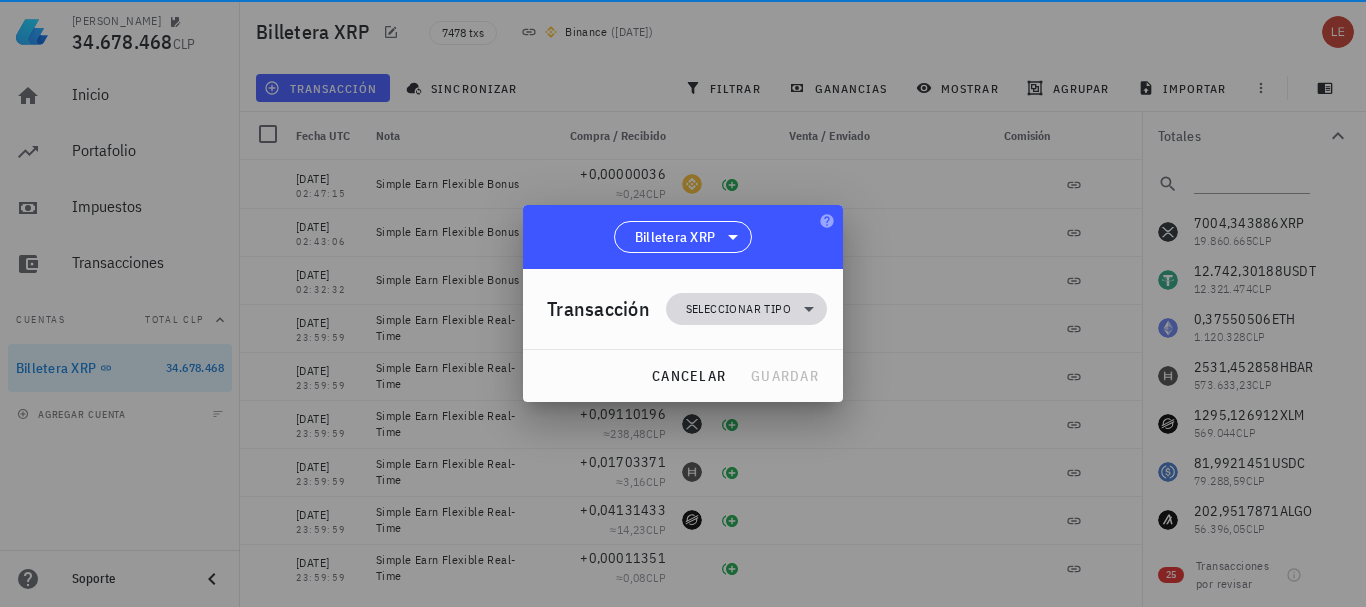 click 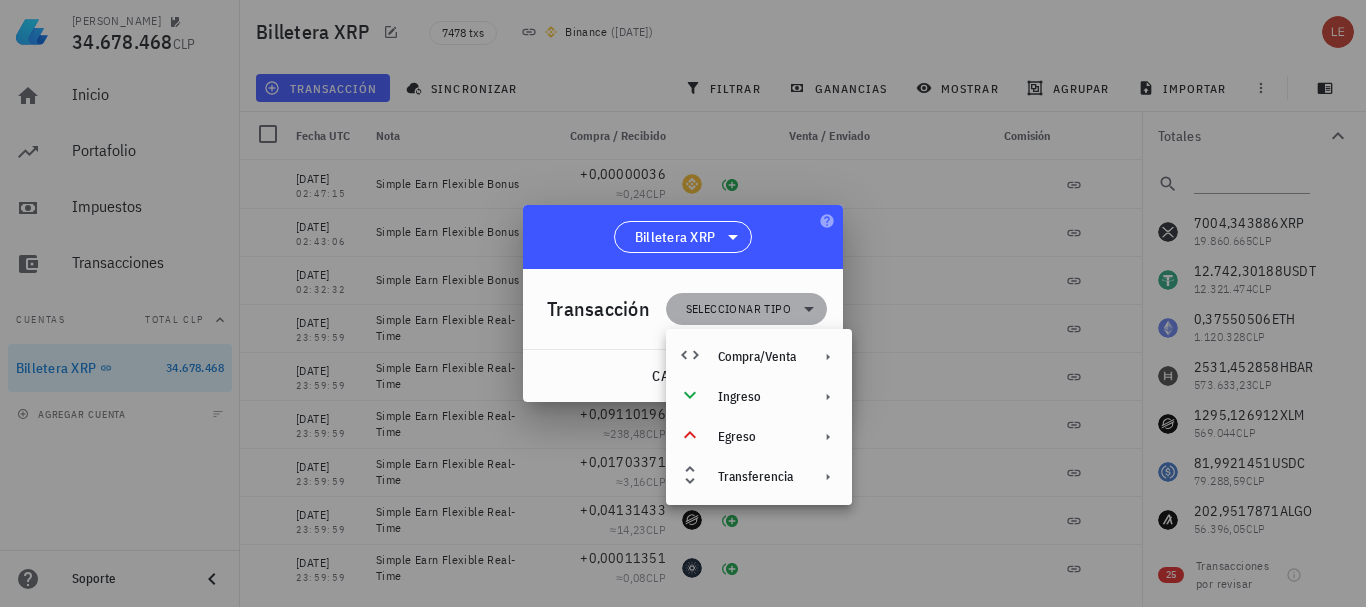 click 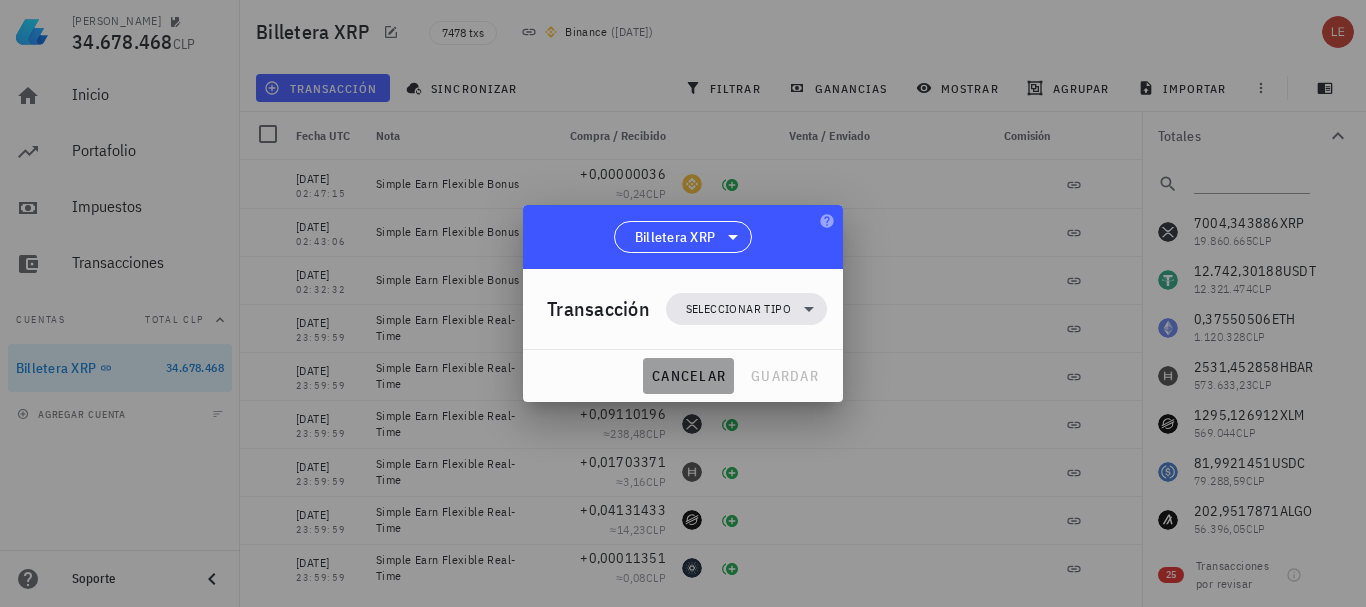 click on "cancelar" at bounding box center [688, 376] 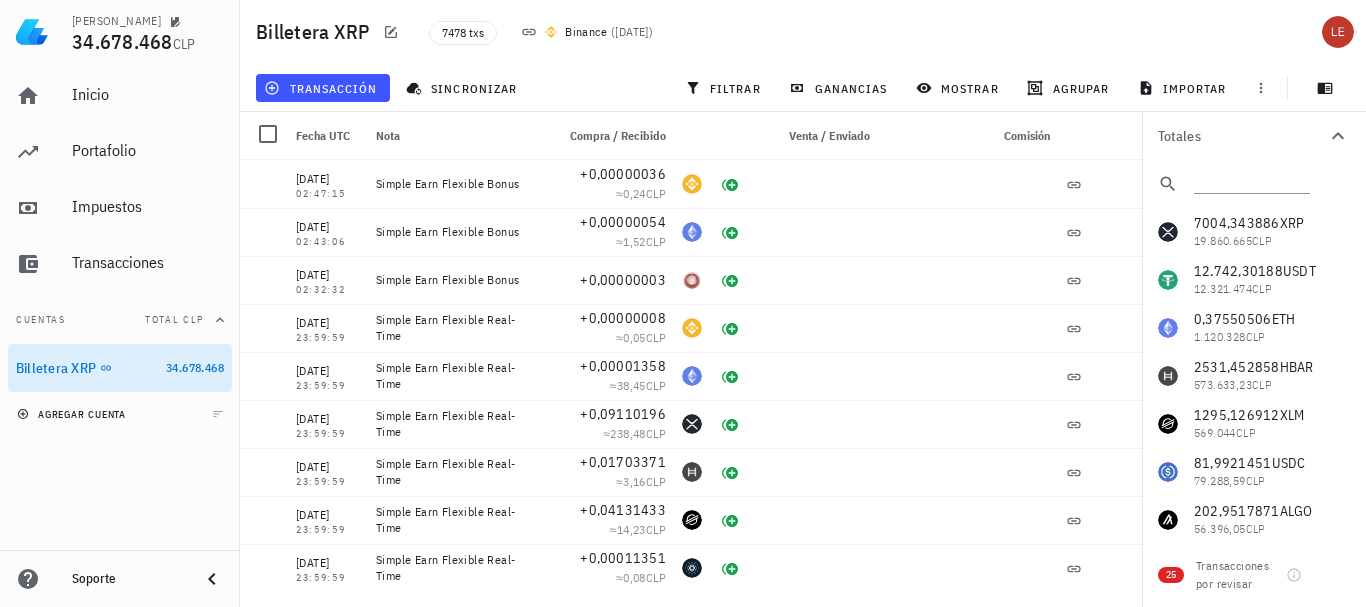 click on "agregar cuenta" at bounding box center (73, 414) 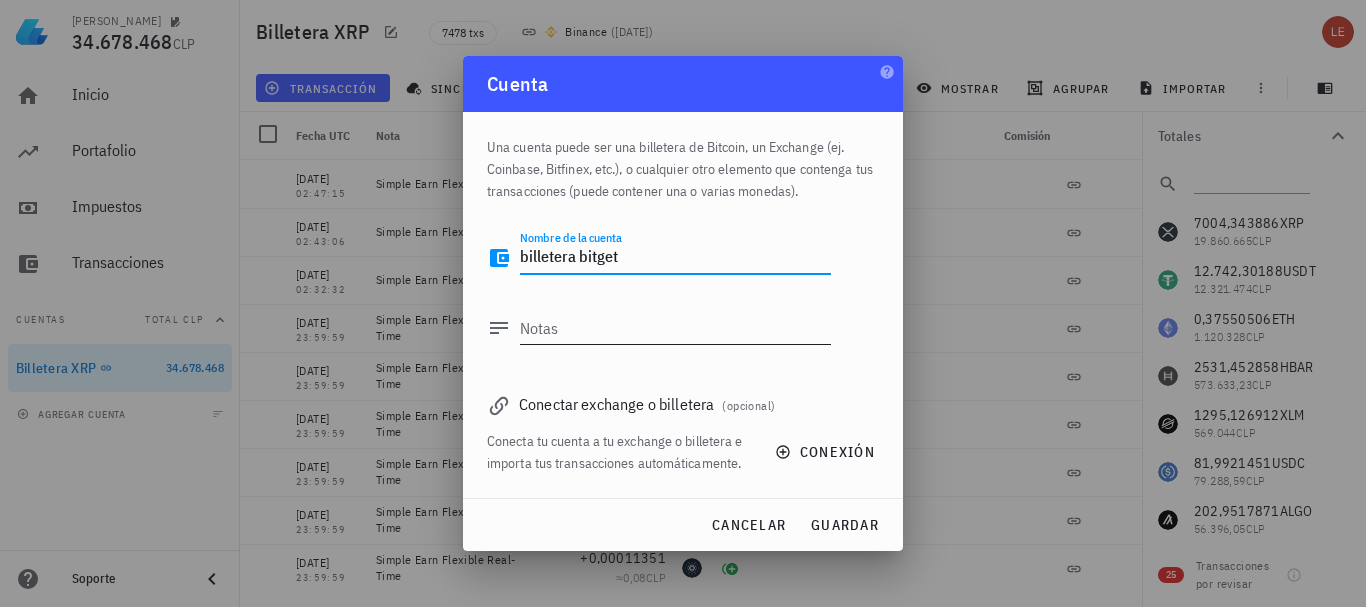 type on "billetera bitget" 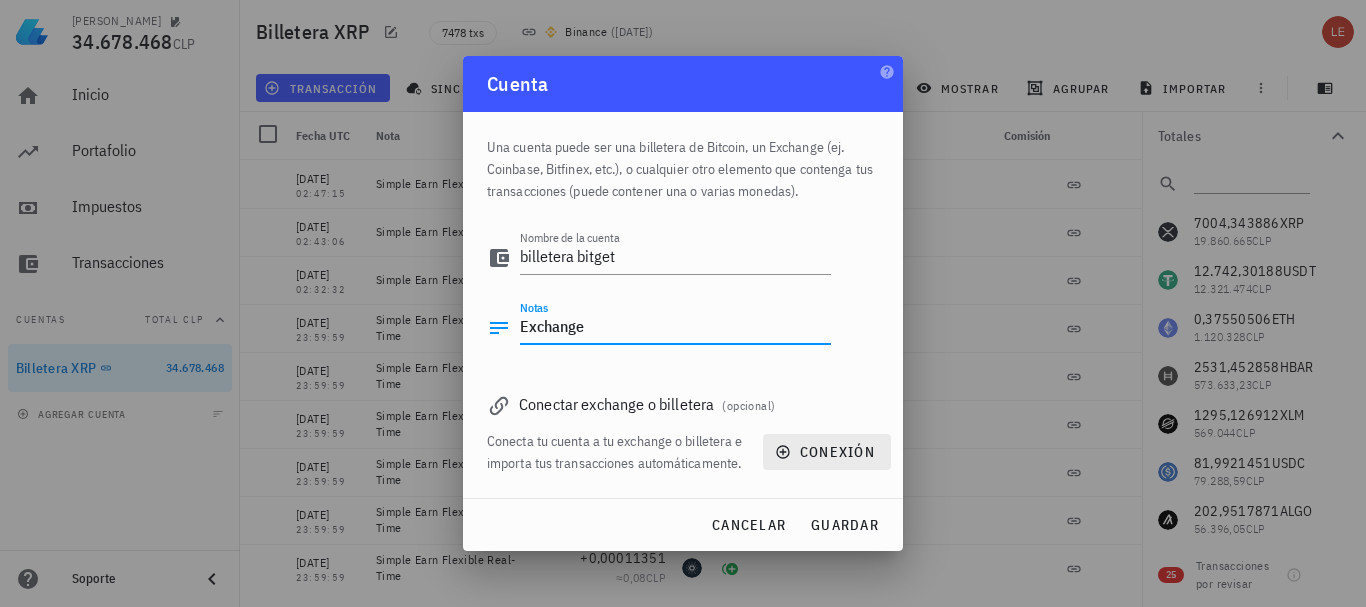 type on "Exchange" 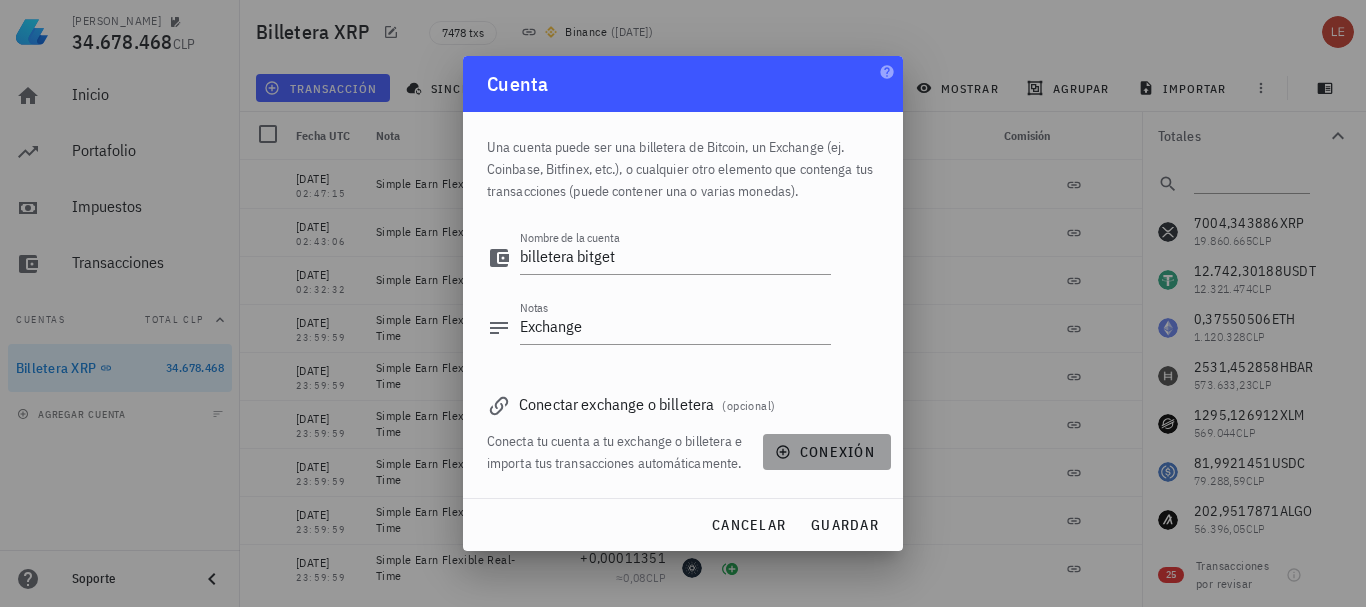 click on "conexión" at bounding box center (827, 452) 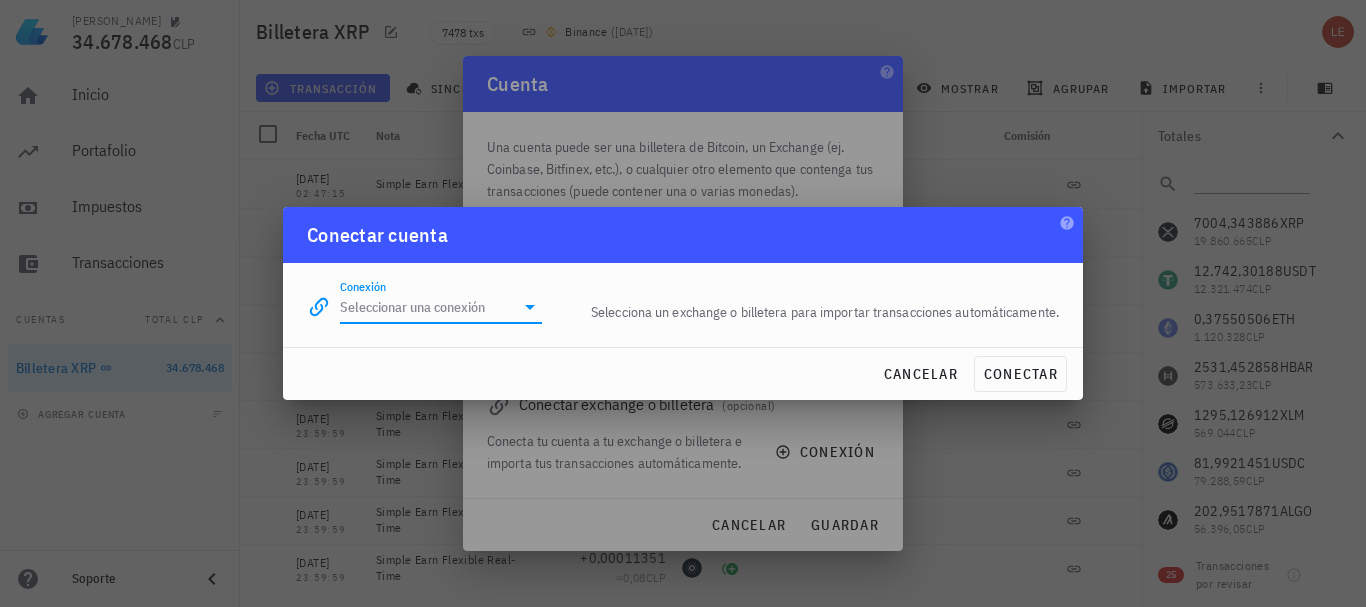 click on "Conexión" at bounding box center [427, 307] 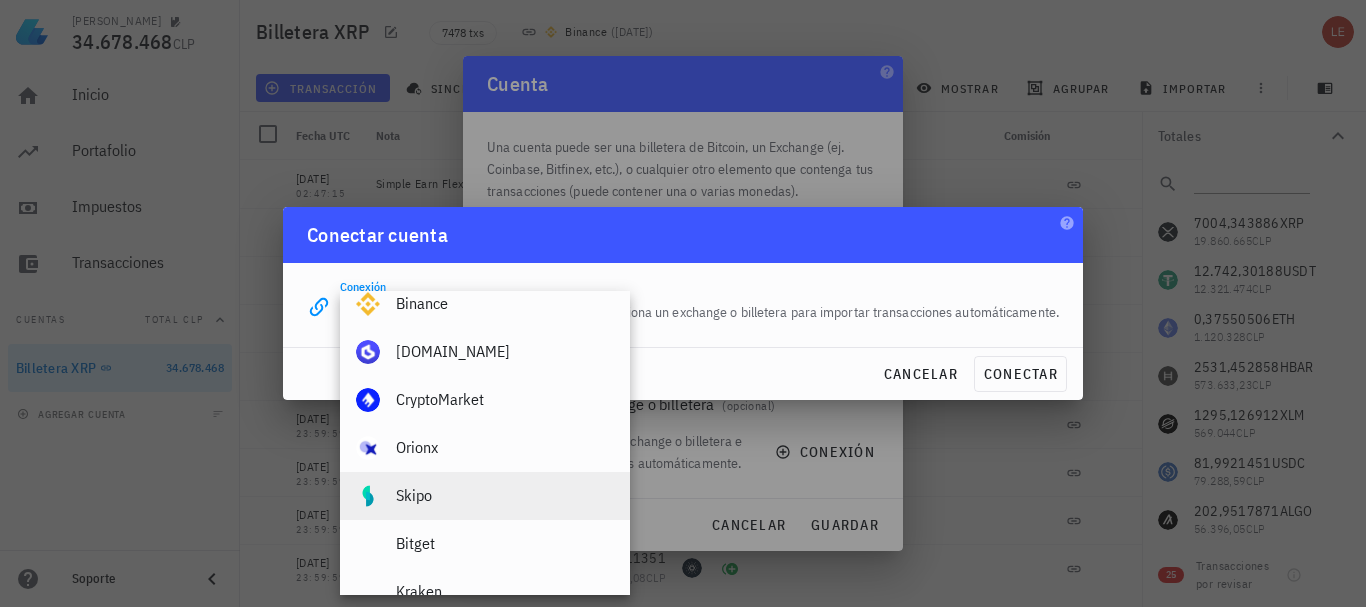 scroll, scrollTop: 100, scrollLeft: 0, axis: vertical 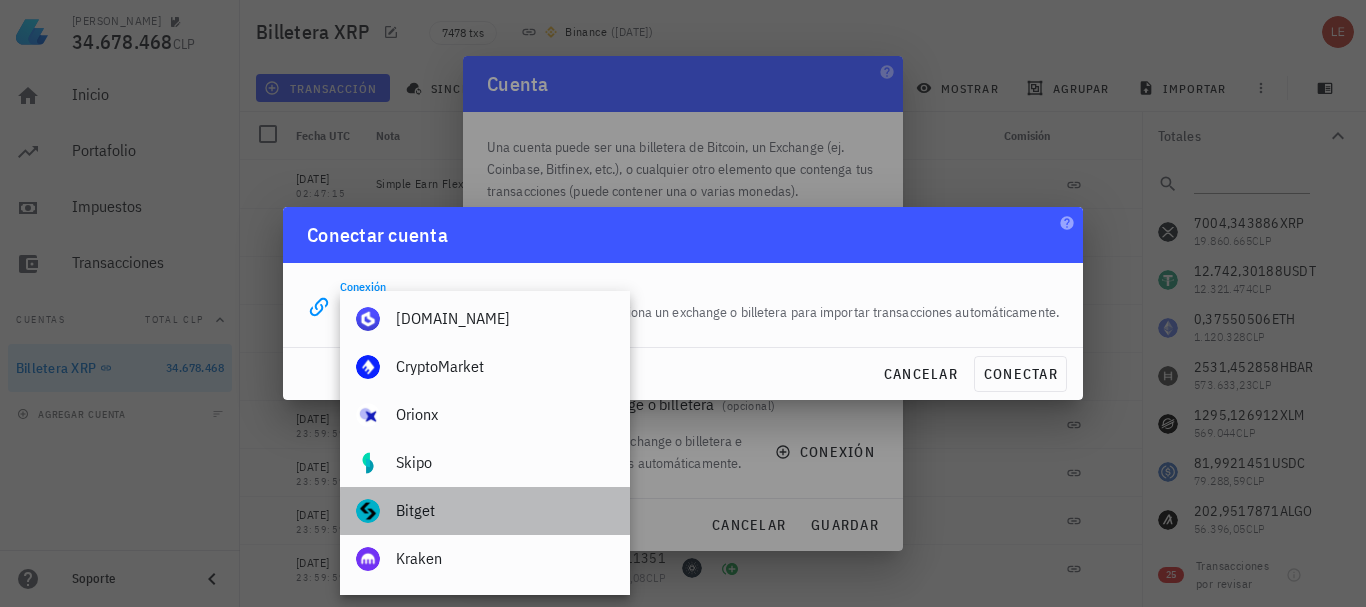 click on "Bitget" at bounding box center [505, 510] 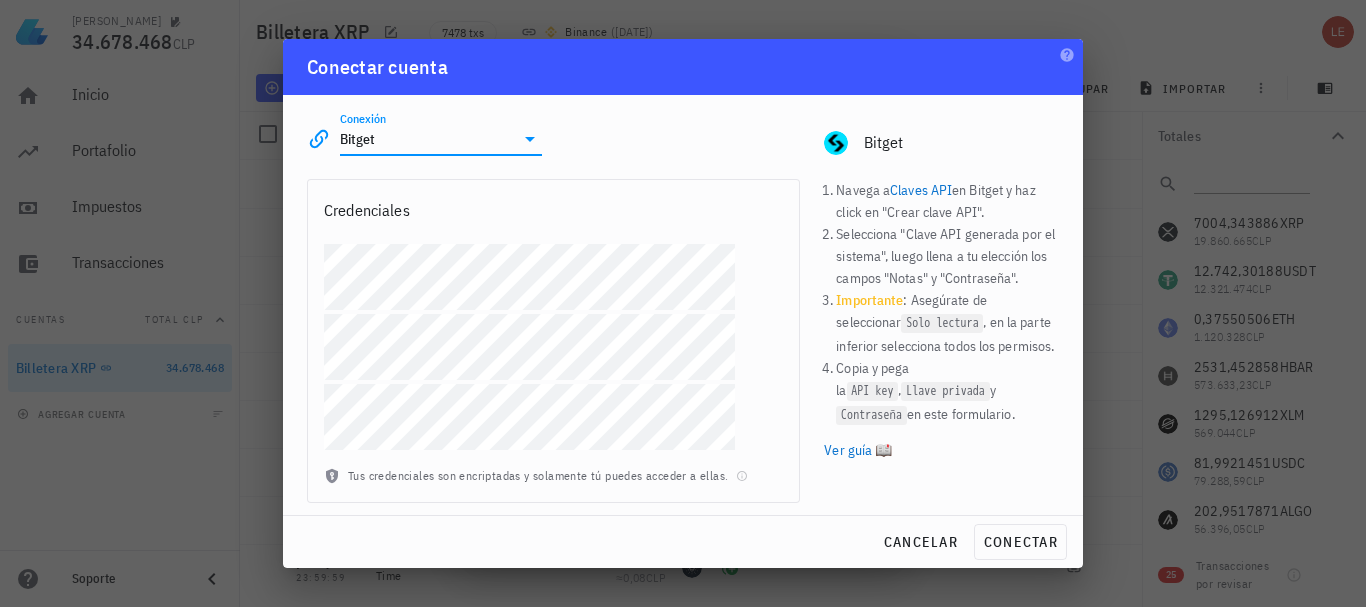 click on "Ver guía 📖" at bounding box center (941, 450) 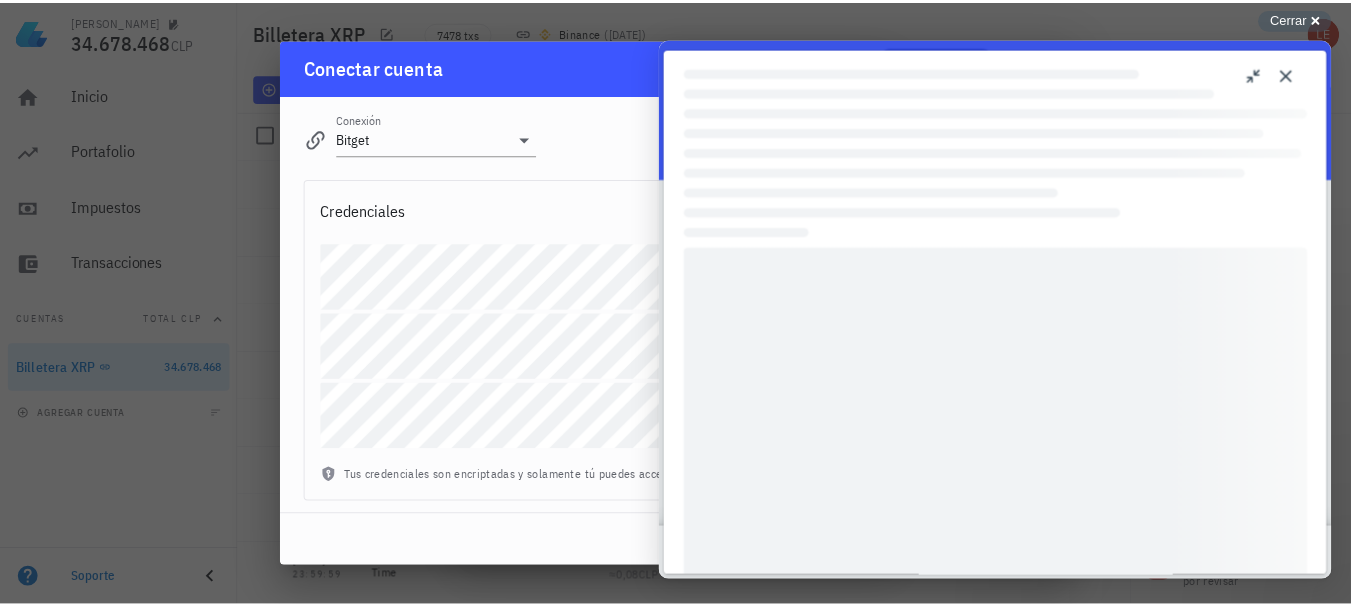 scroll, scrollTop: 0, scrollLeft: 0, axis: both 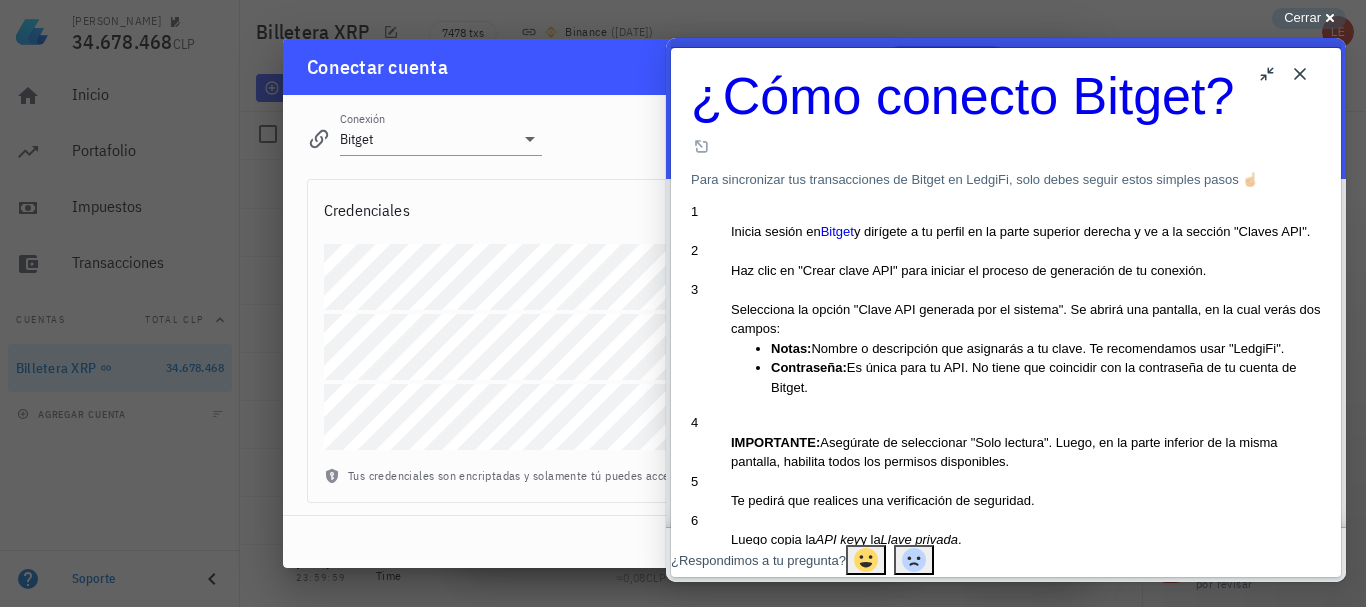 click on "Close" at bounding box center [1300, 74] 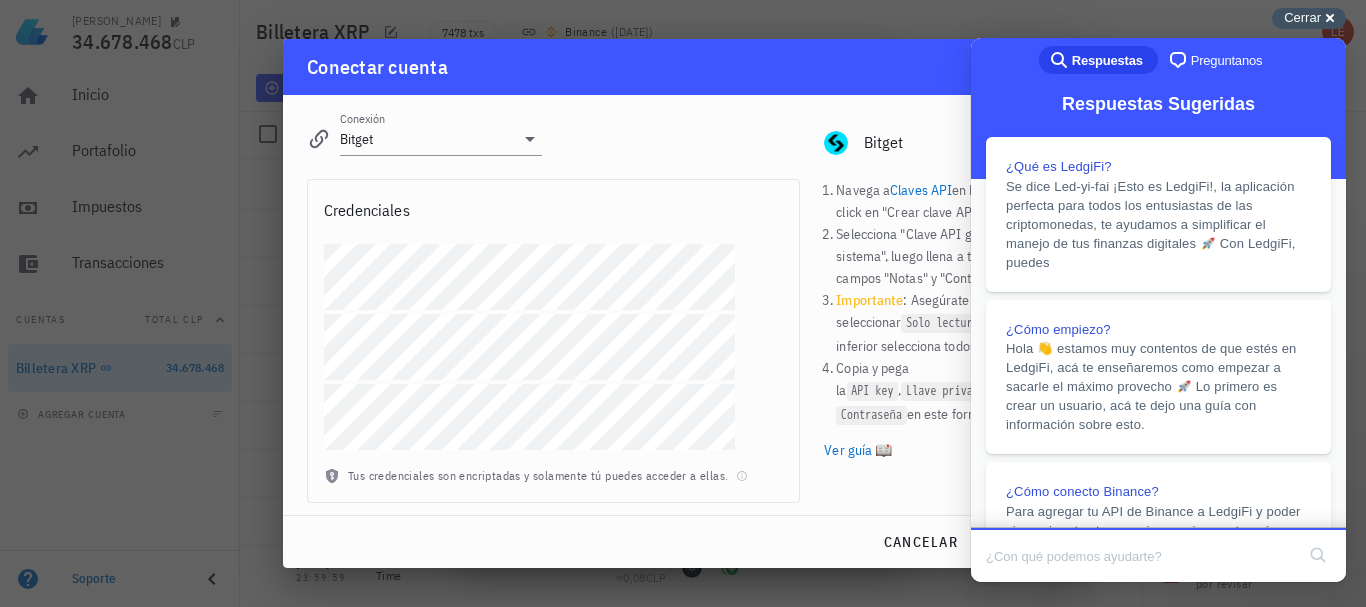 click on "Cerrar" at bounding box center (1302, 17) 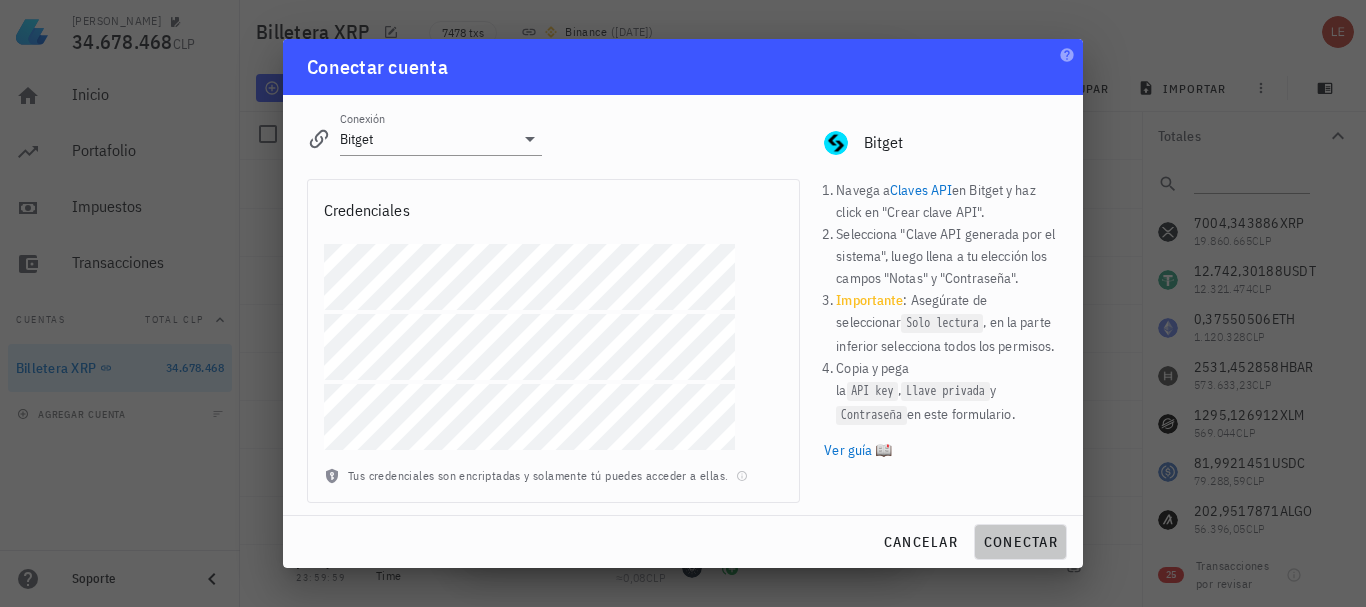 click on "conectar" at bounding box center [1020, 542] 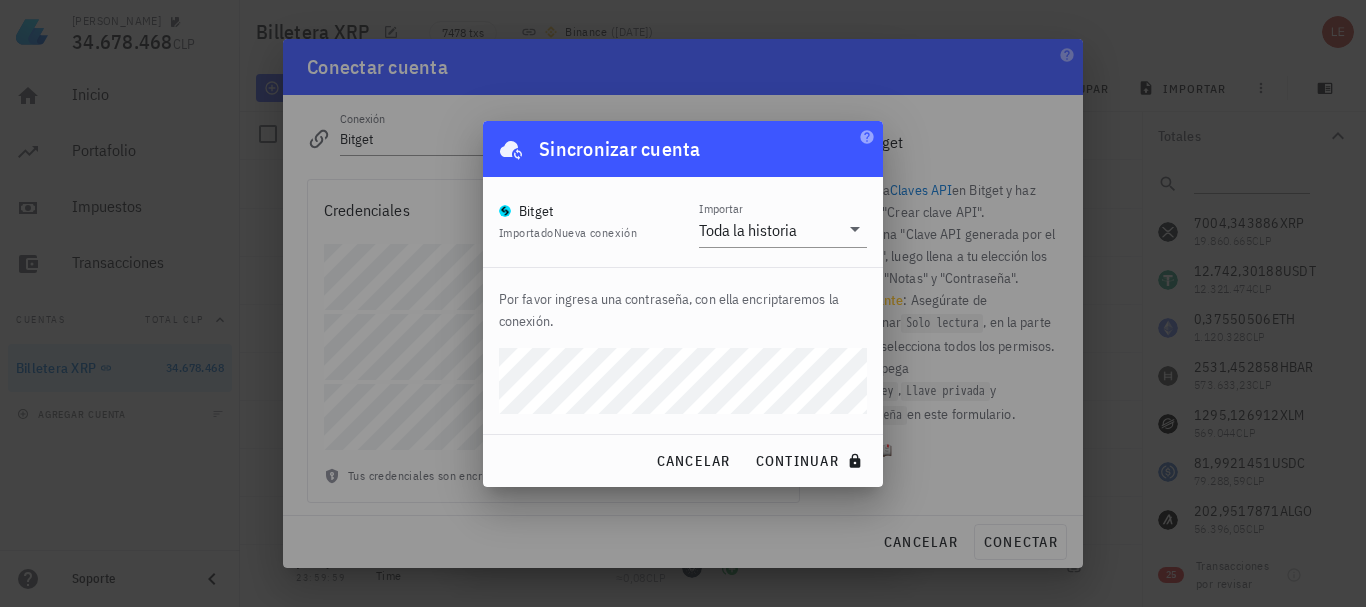 click on "cancelar
continuar" at bounding box center [683, 461] 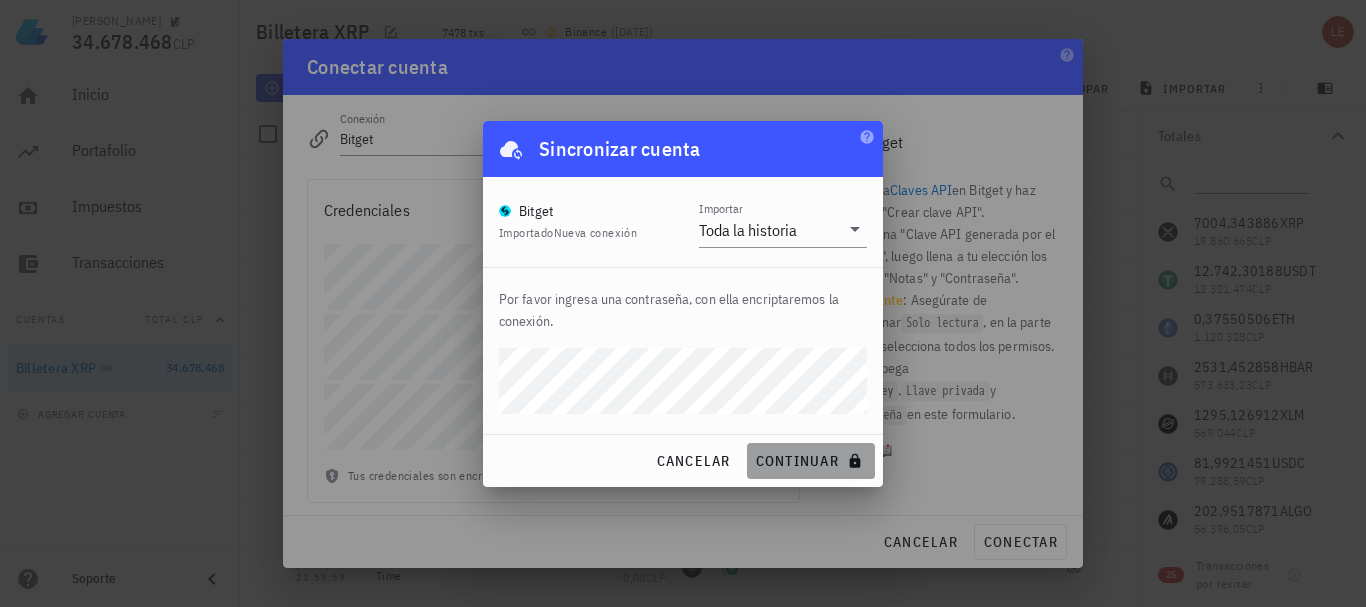 click on "continuar" at bounding box center (811, 461) 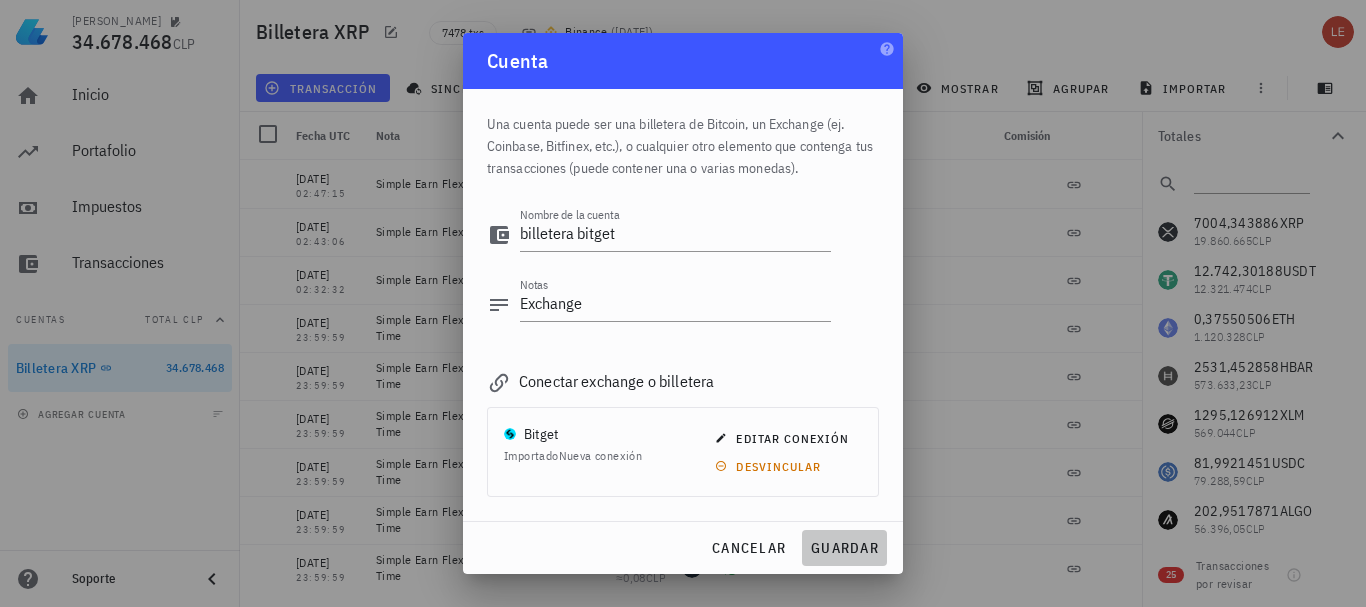 click on "guardar" at bounding box center [844, 548] 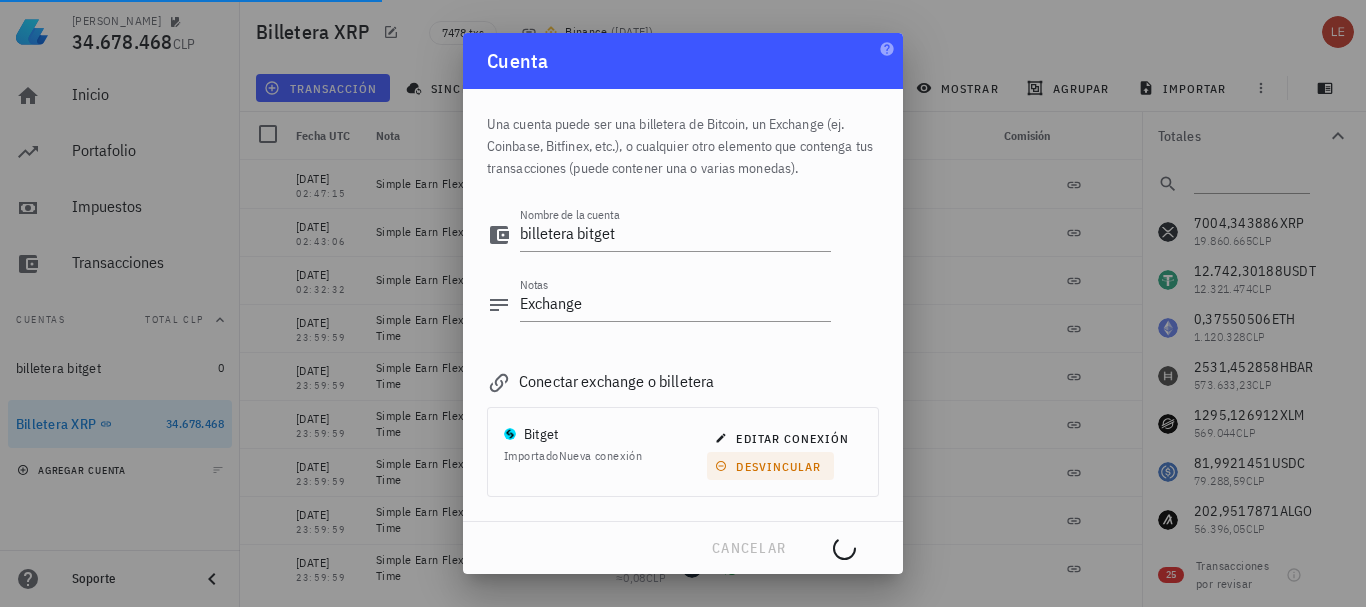 type 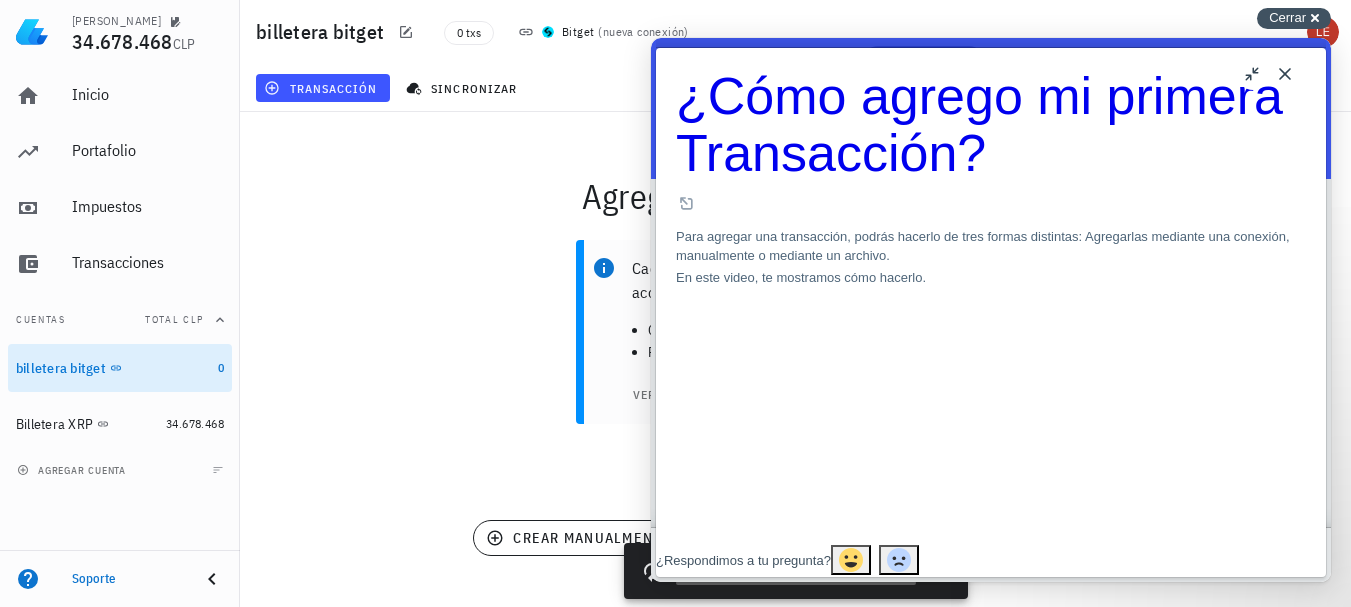 click on "Cerrar" at bounding box center [1287, 17] 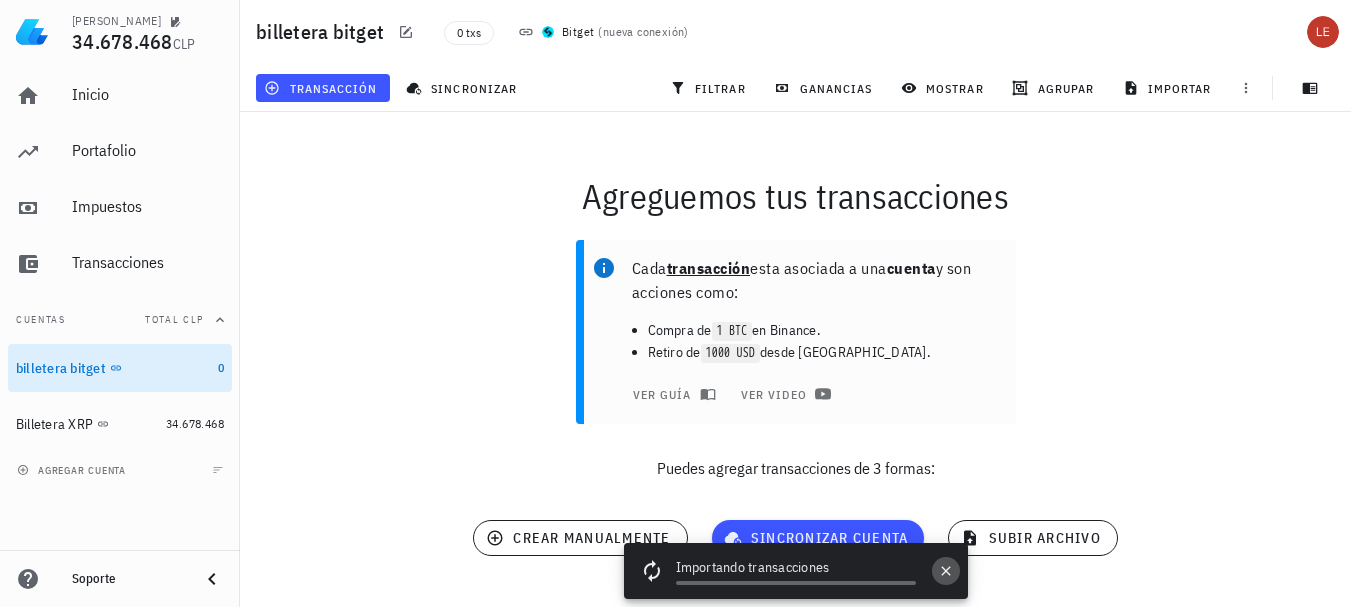 click 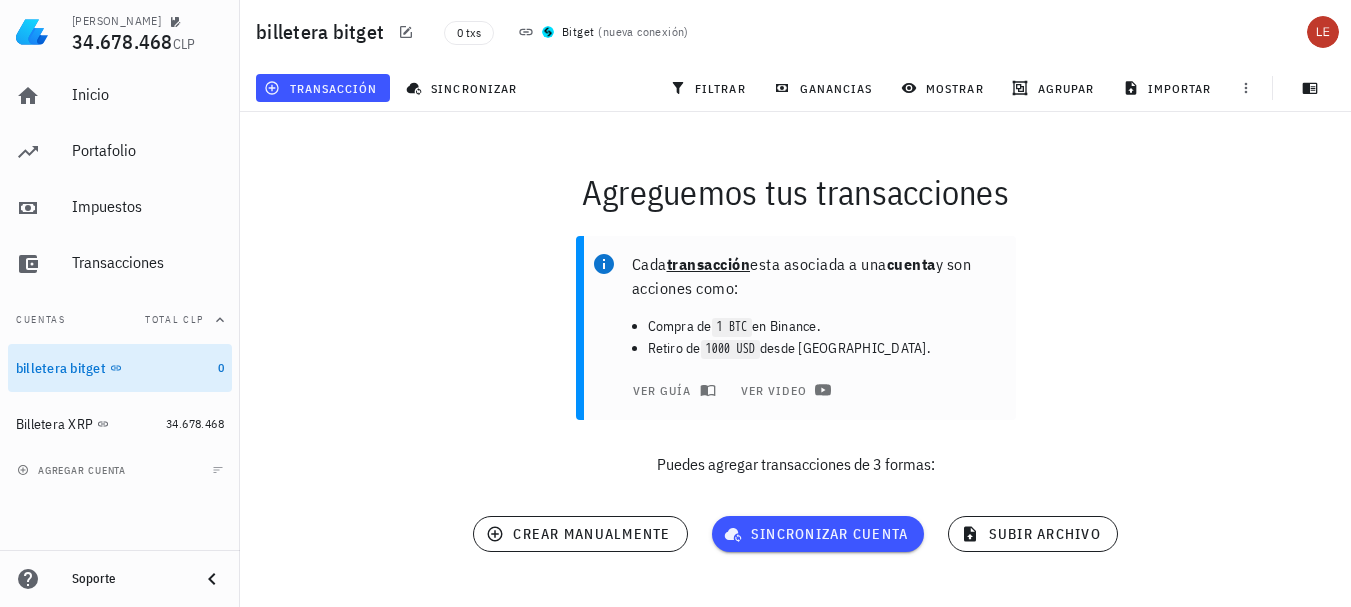 scroll, scrollTop: 0, scrollLeft: 0, axis: both 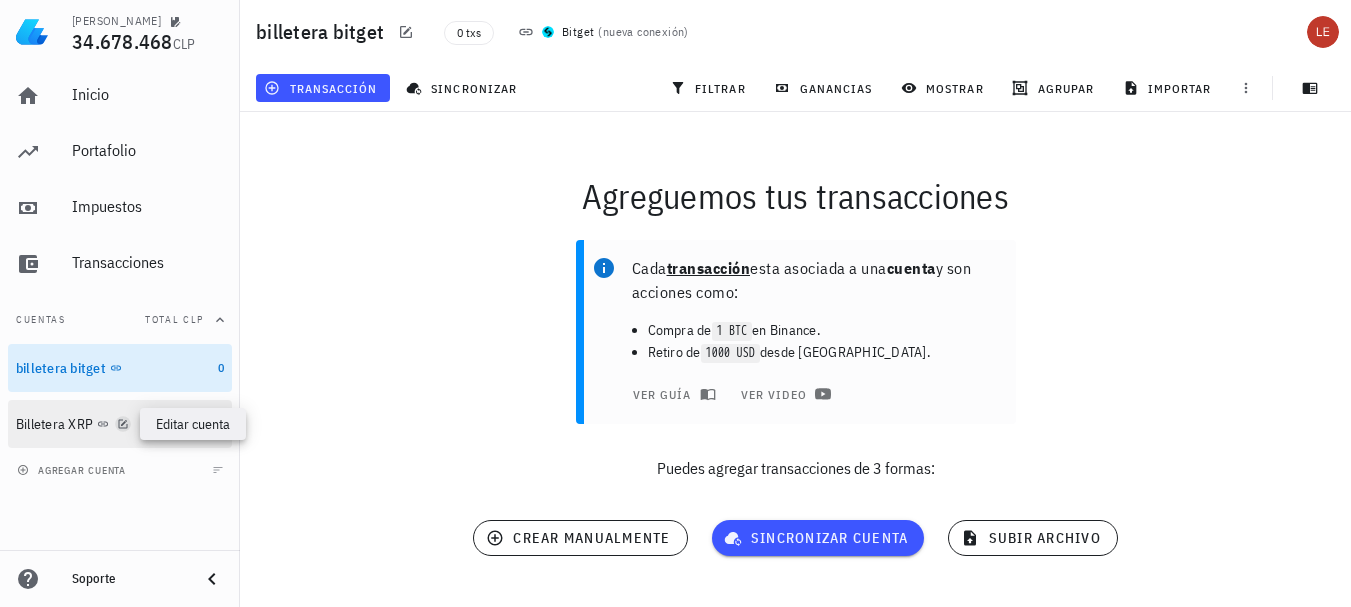 click 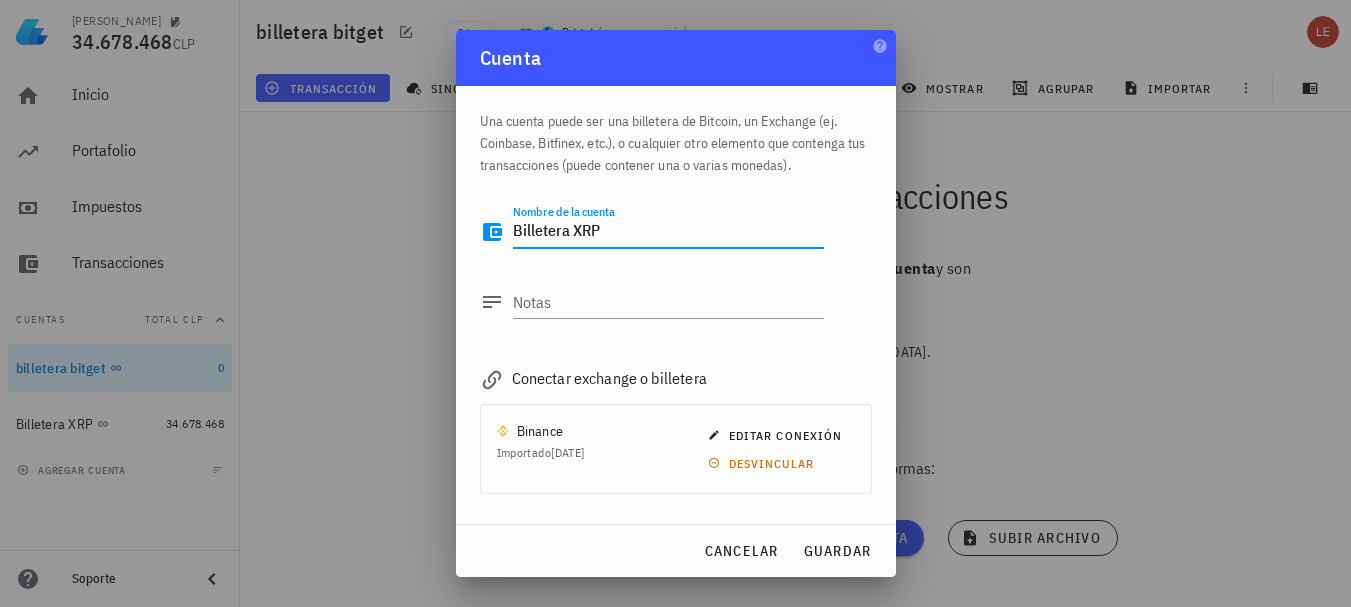 drag, startPoint x: 571, startPoint y: 230, endPoint x: 702, endPoint y: 238, distance: 131.24405 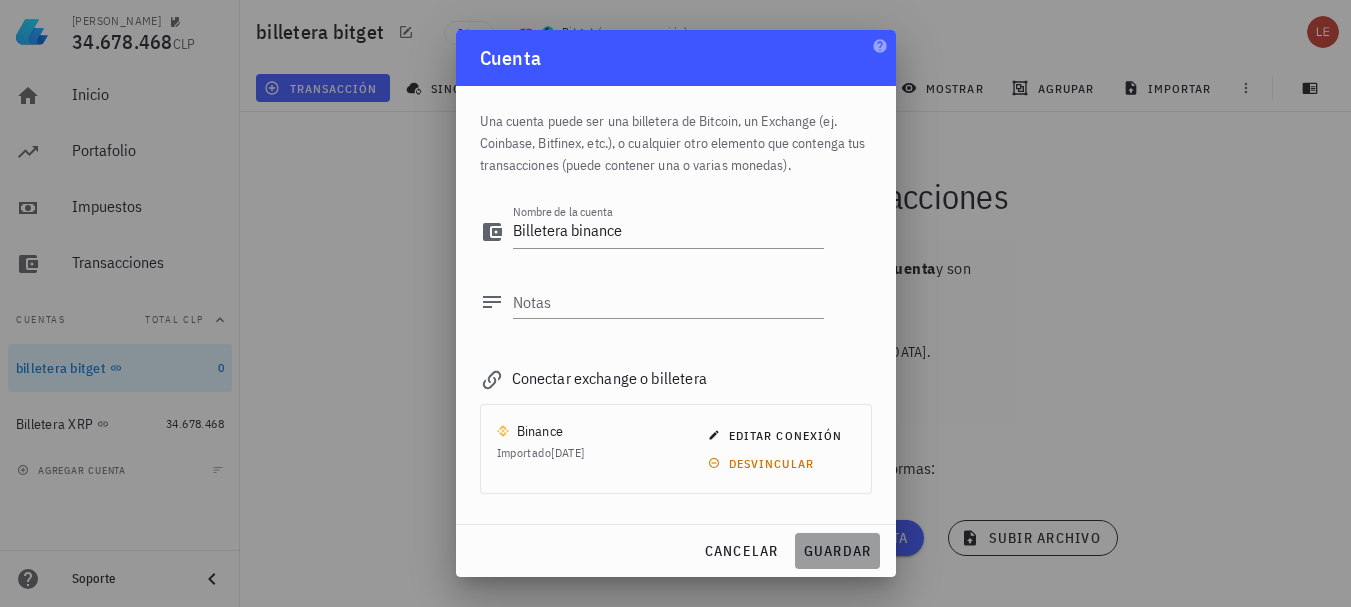 click on "guardar" at bounding box center [837, 551] 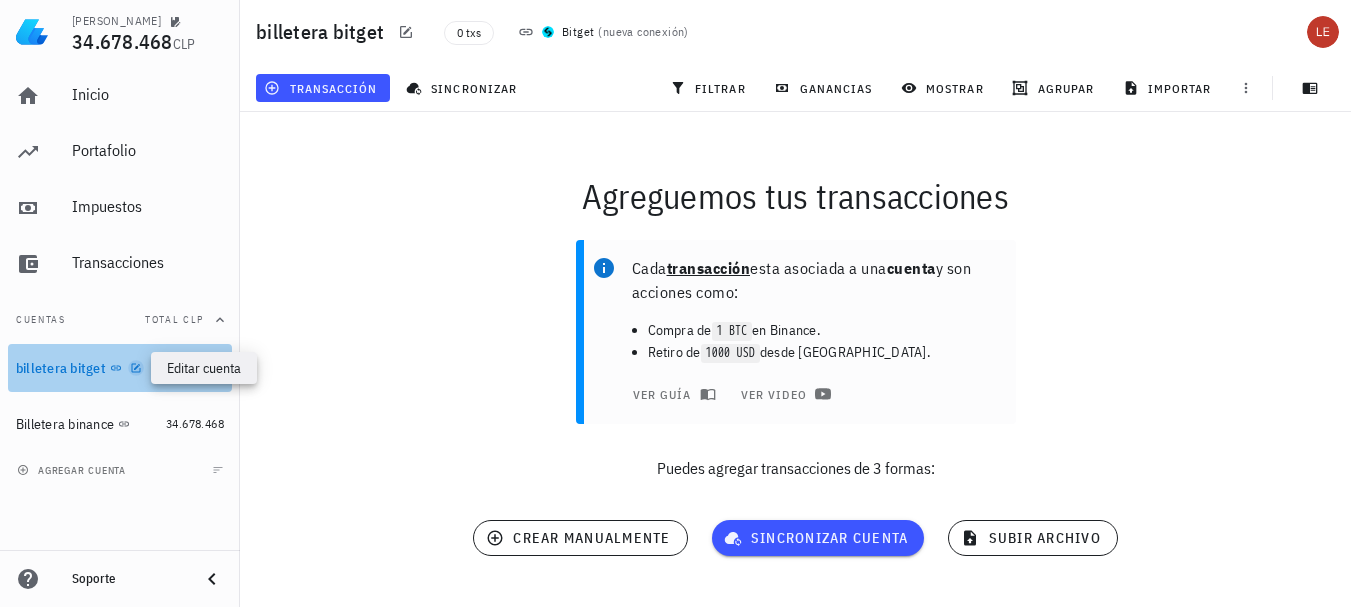 click 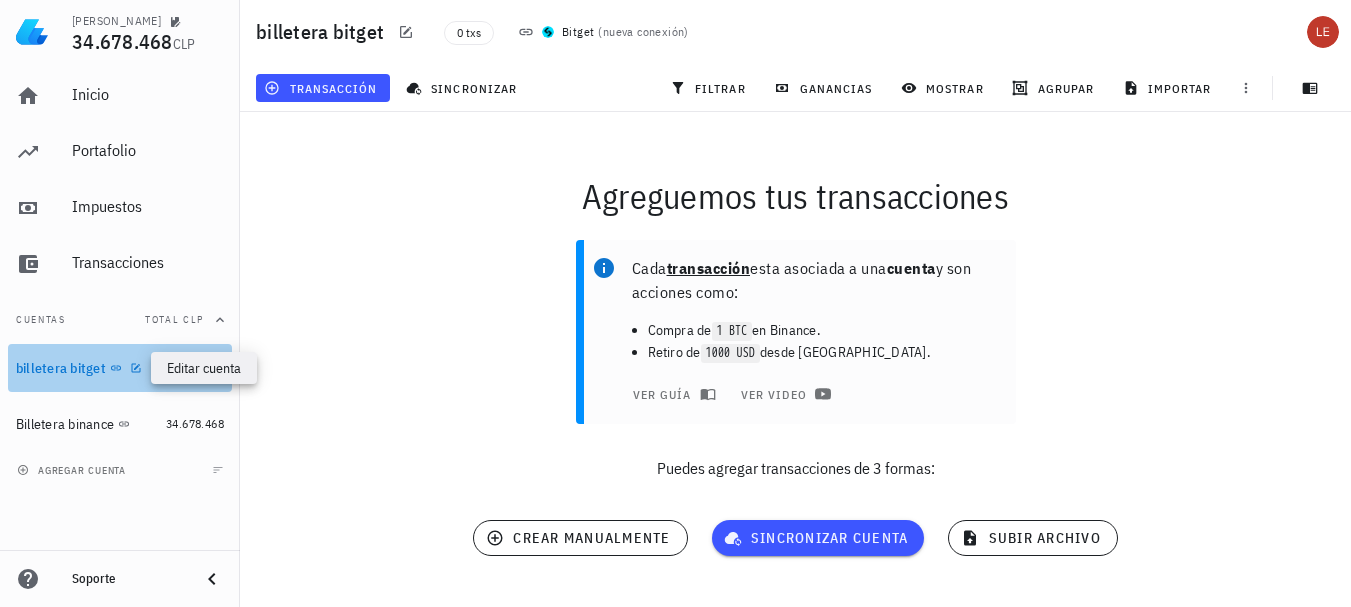 type on "billetera bitget" 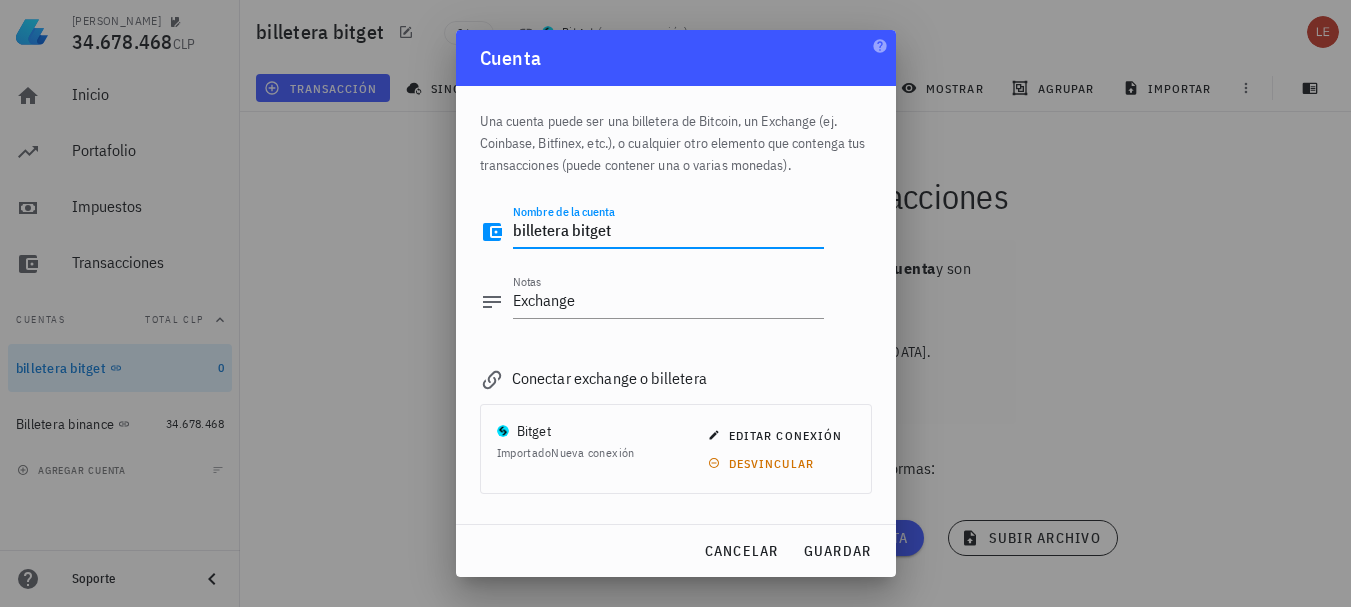 drag, startPoint x: 519, startPoint y: 230, endPoint x: 501, endPoint y: 231, distance: 18.027756 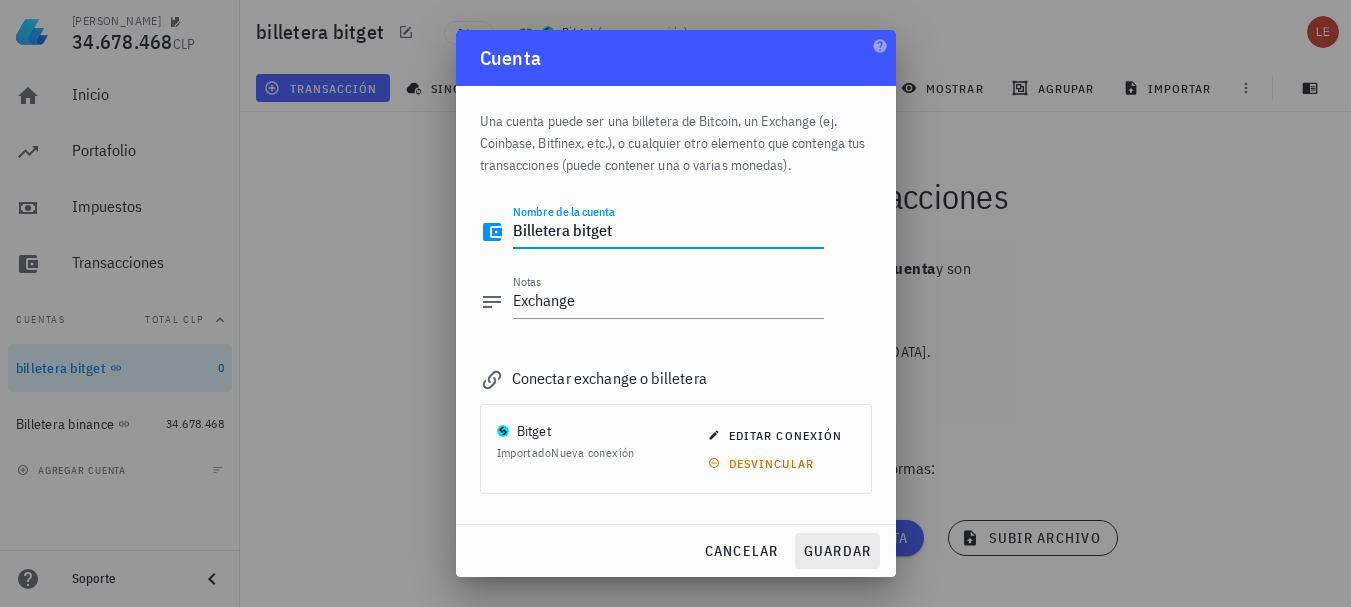 type on "Billetera bitget" 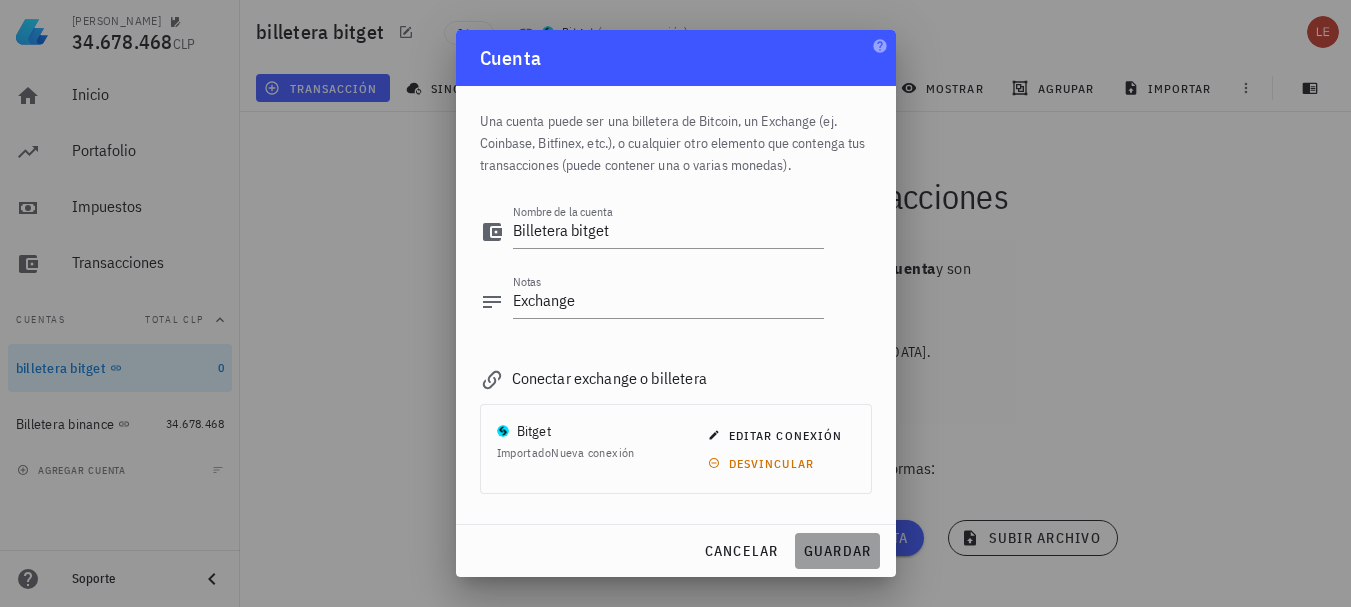click on "guardar" at bounding box center (837, 551) 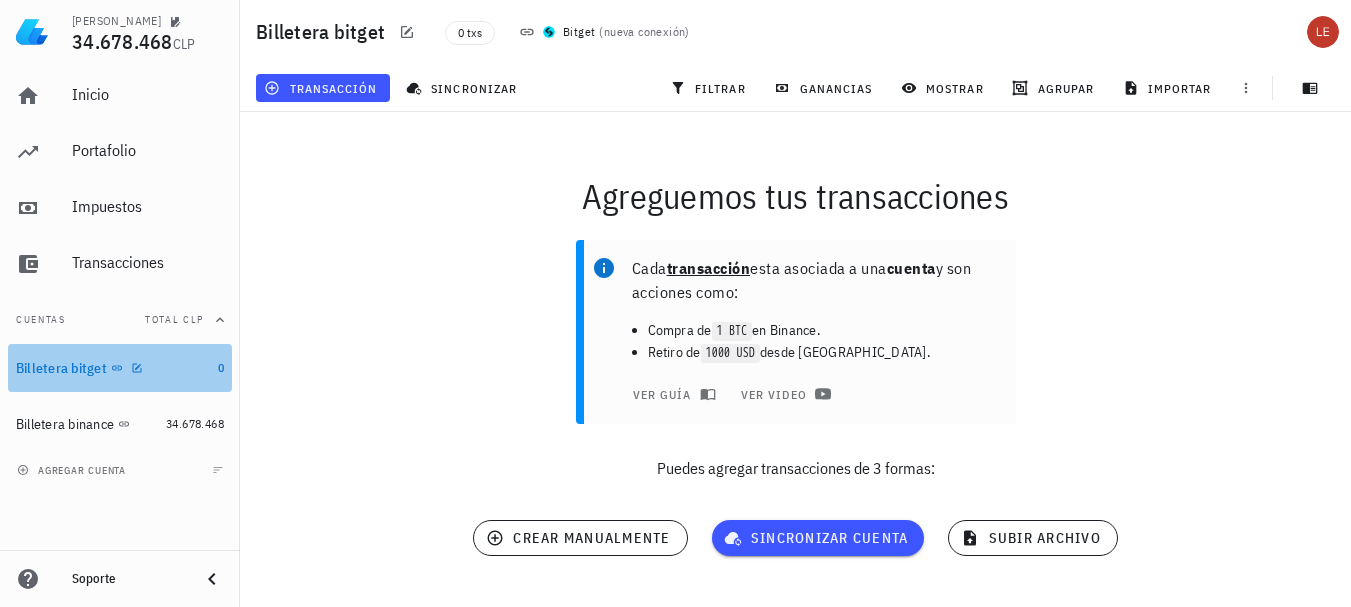 click on "Billetera bitget" at bounding box center (61, 368) 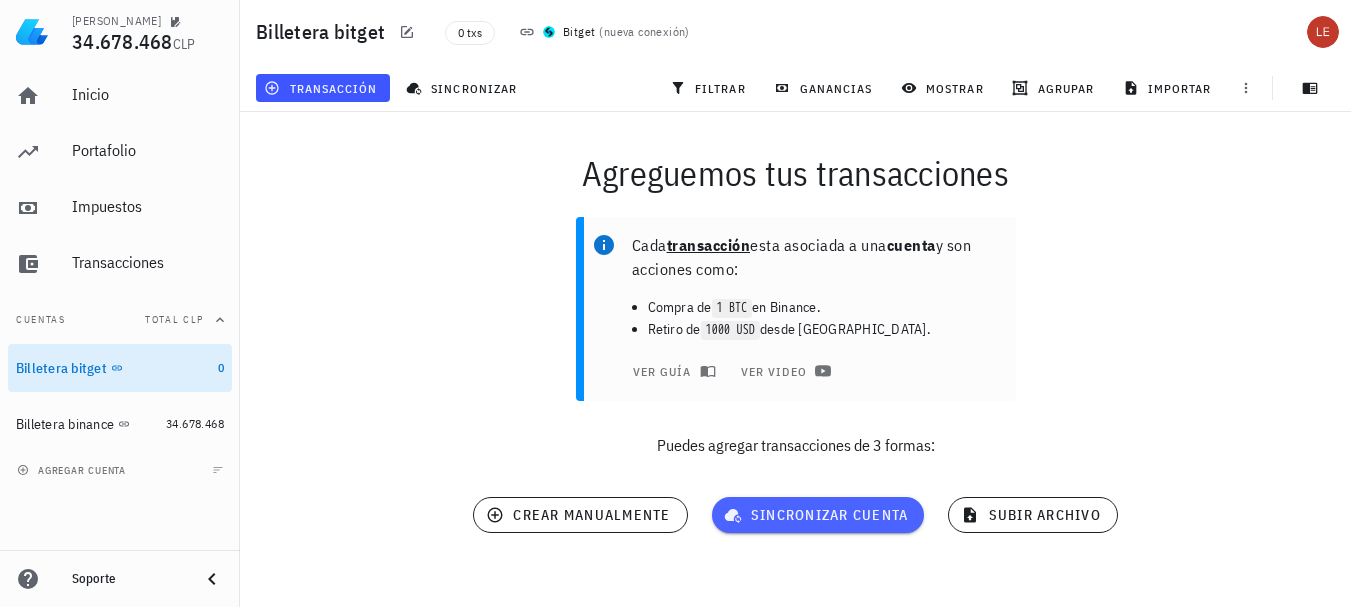 scroll, scrollTop: 35, scrollLeft: 0, axis: vertical 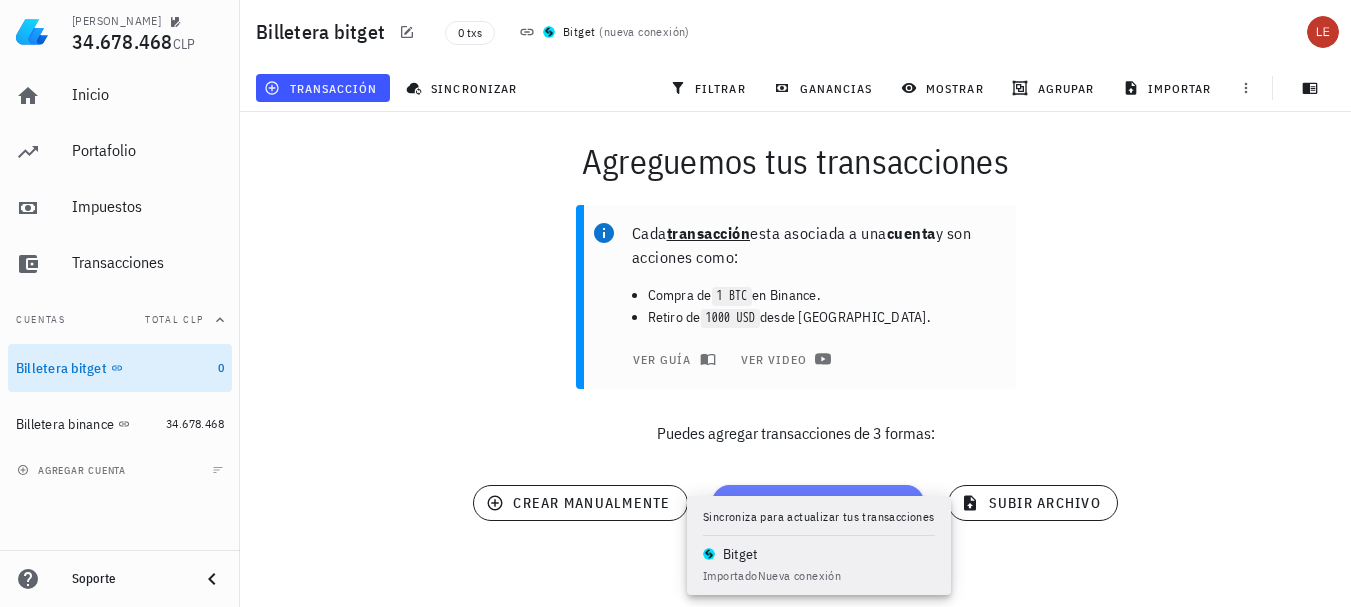 click on "sincronizar cuenta" at bounding box center (818, 503) 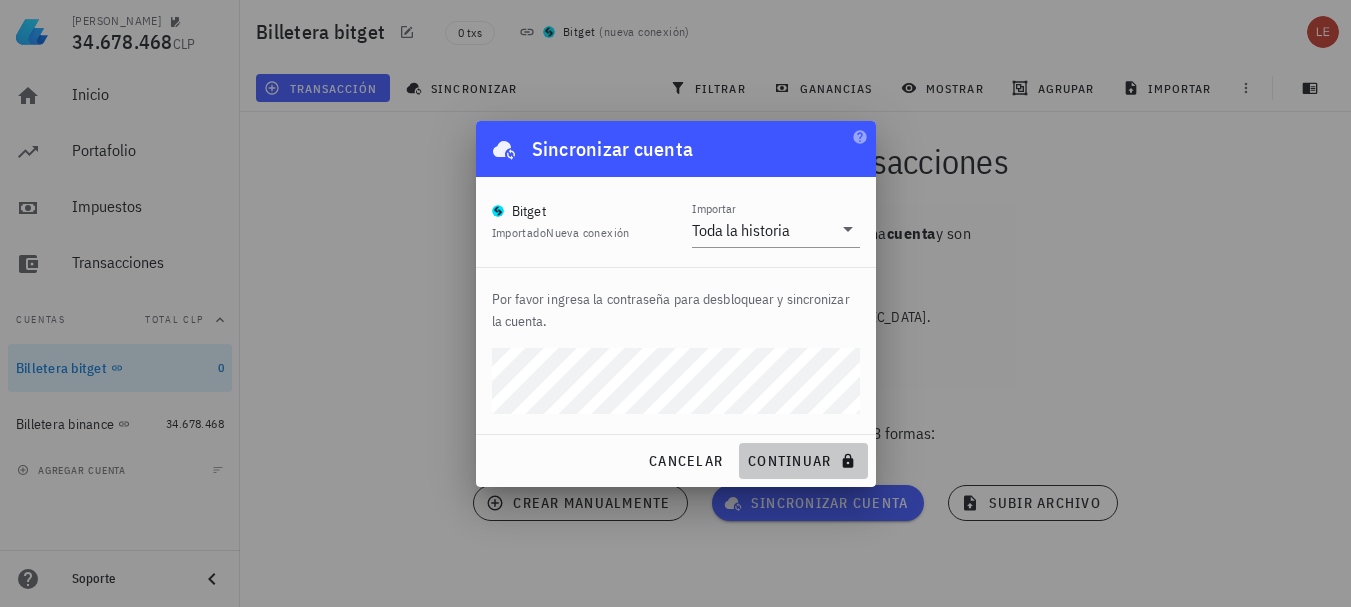 click on "continuar" at bounding box center [803, 461] 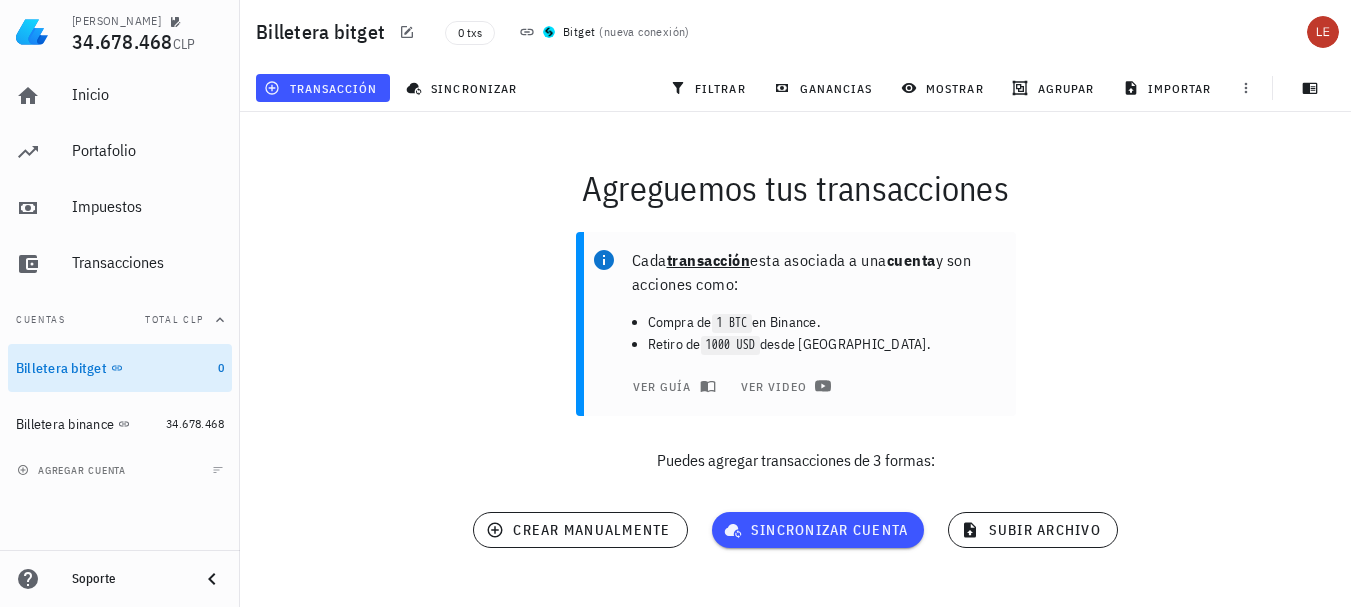scroll, scrollTop: 0, scrollLeft: 0, axis: both 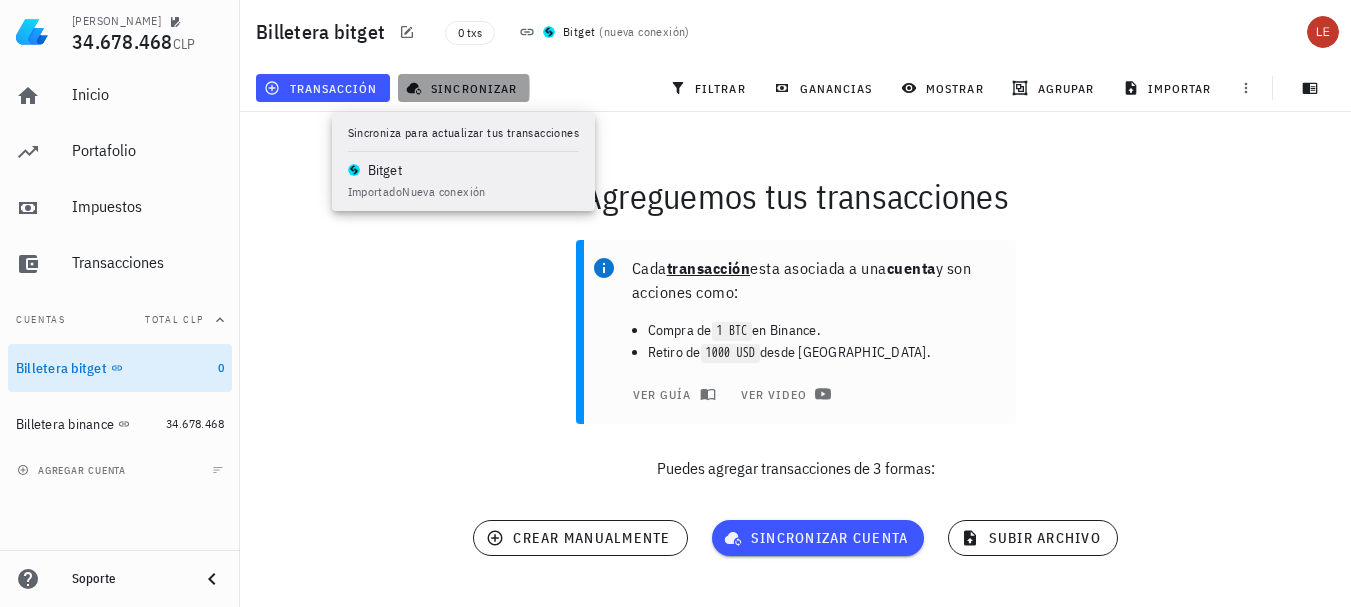 click on "sincronizar" at bounding box center [463, 88] 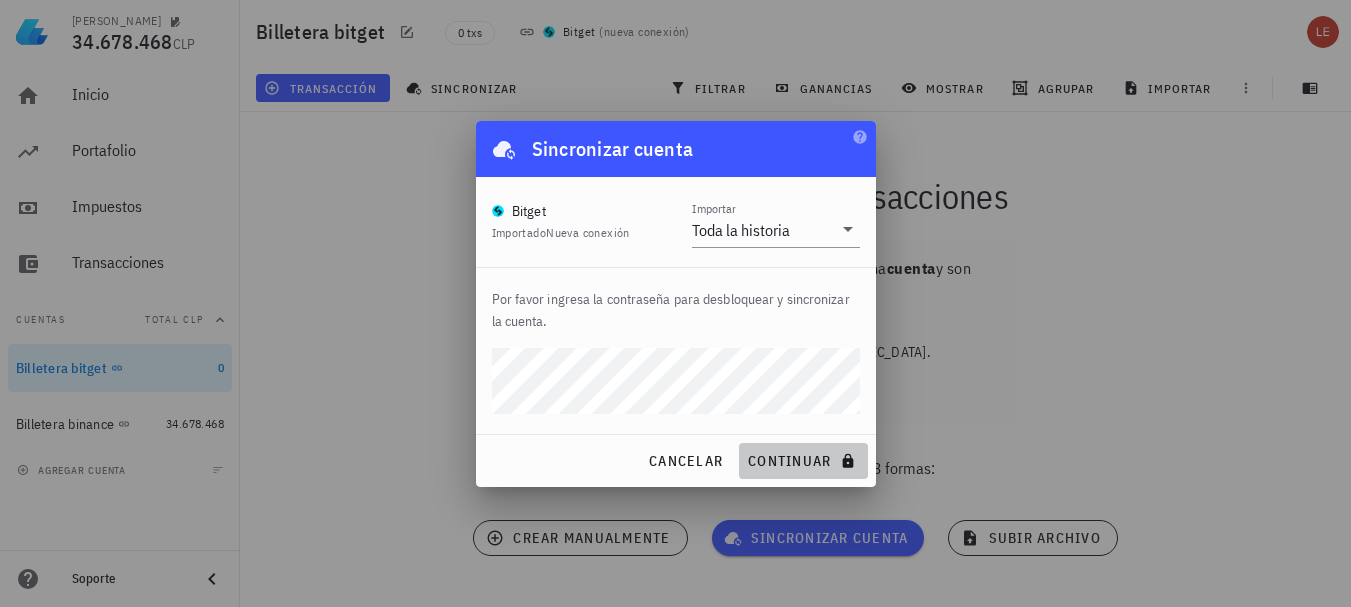 click on "continuar" at bounding box center (803, 461) 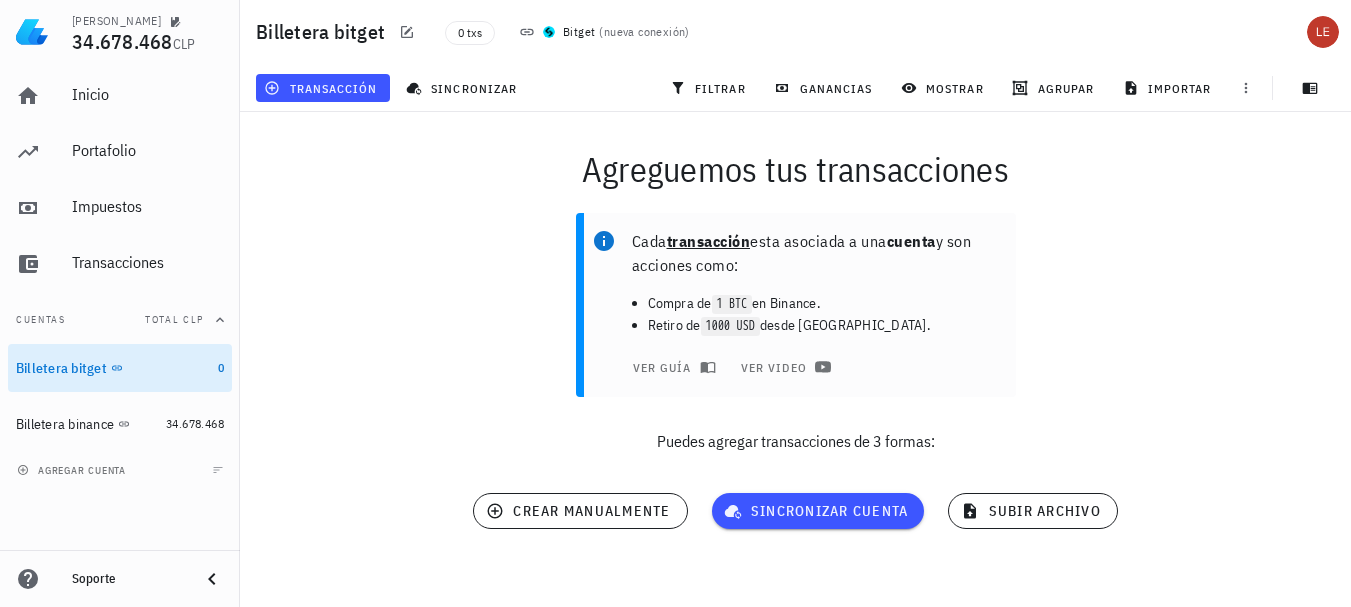 scroll, scrollTop: 35, scrollLeft: 0, axis: vertical 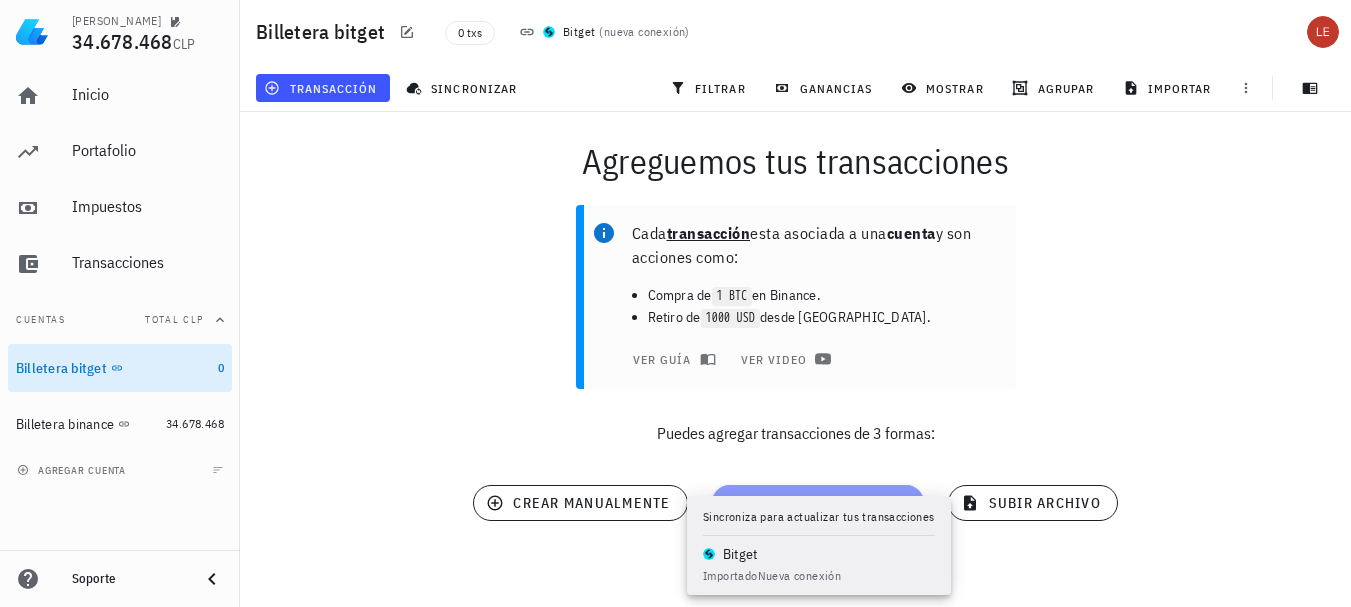 click on "sincronizar cuenta" at bounding box center [818, 503] 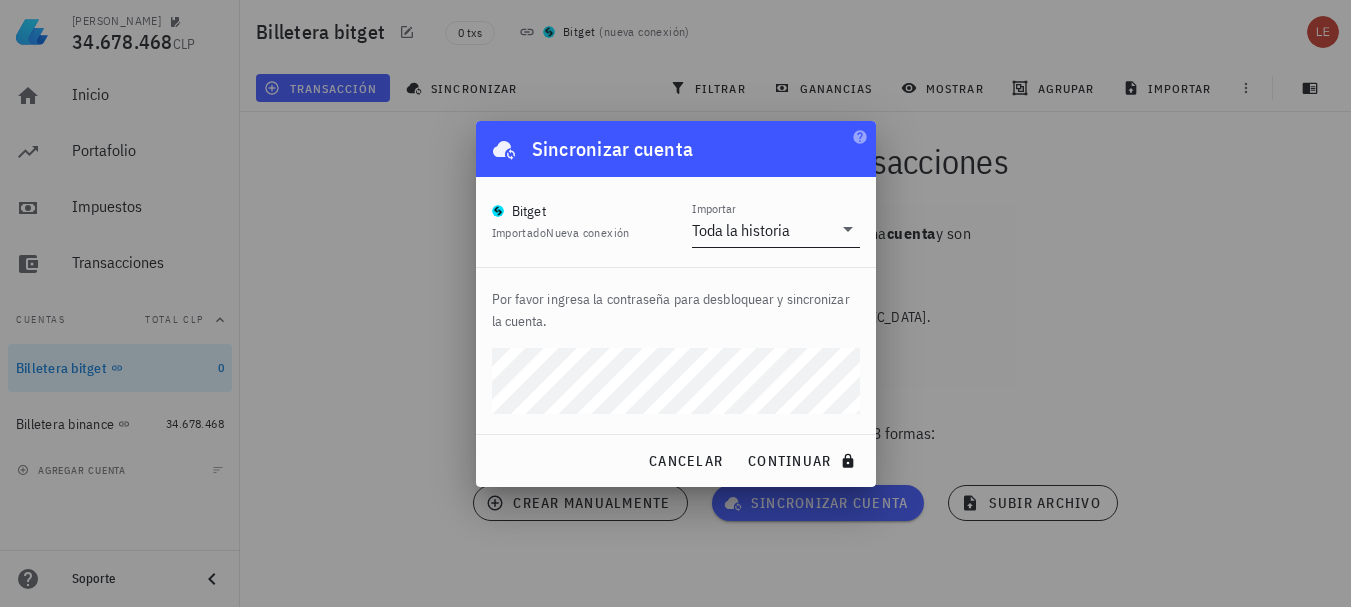 click 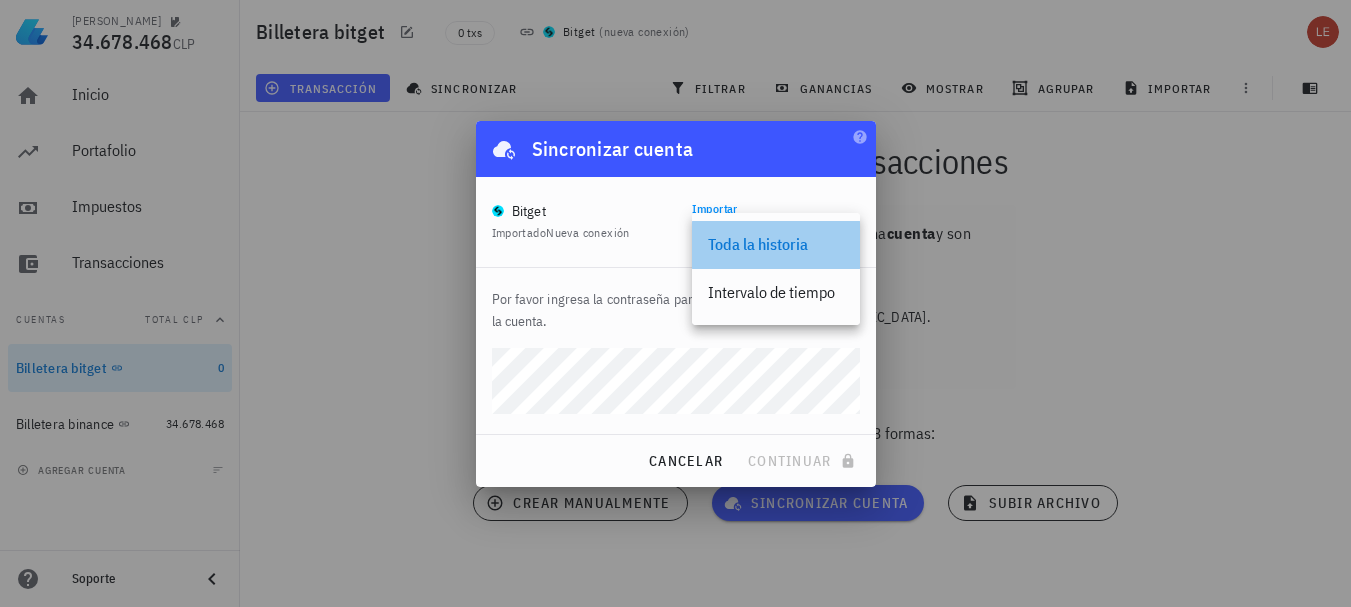 click on "Toda la historia" at bounding box center [776, 245] 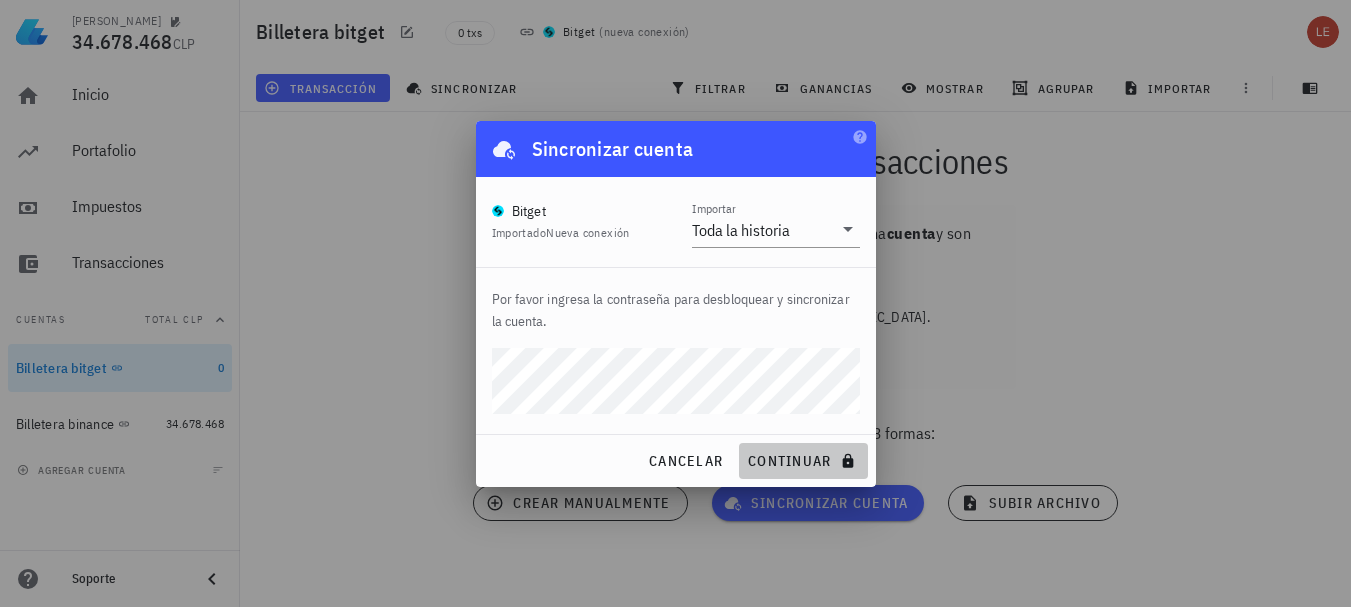 click on "continuar" at bounding box center [803, 461] 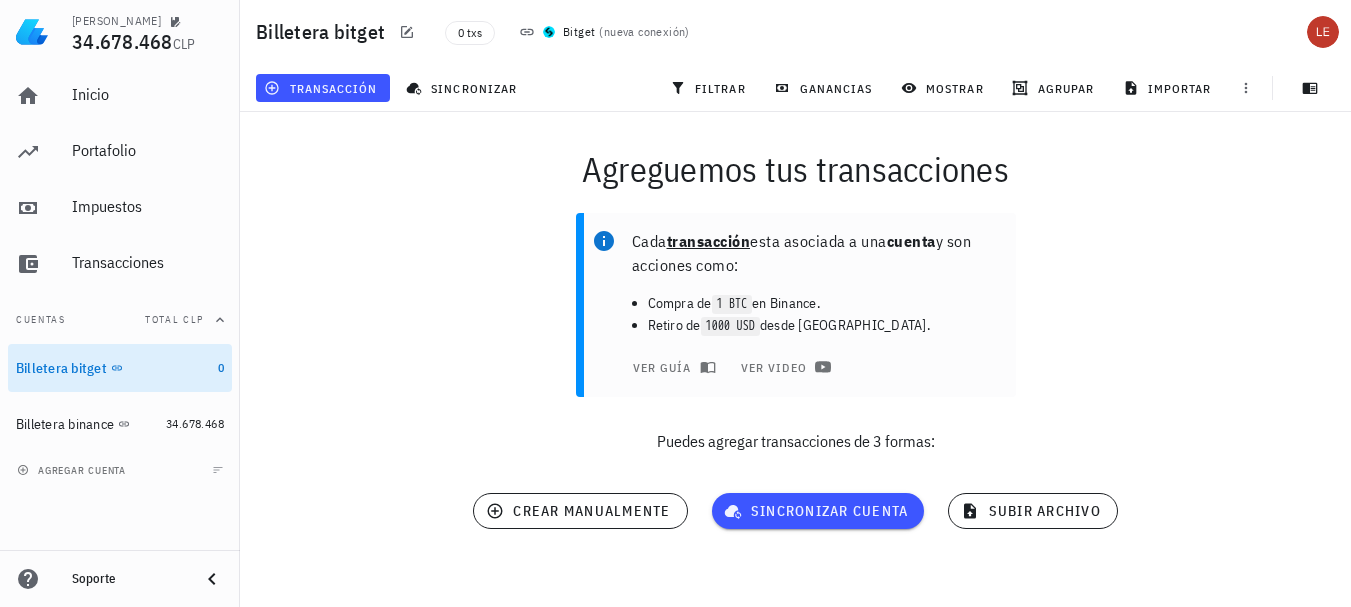 scroll, scrollTop: 35, scrollLeft: 0, axis: vertical 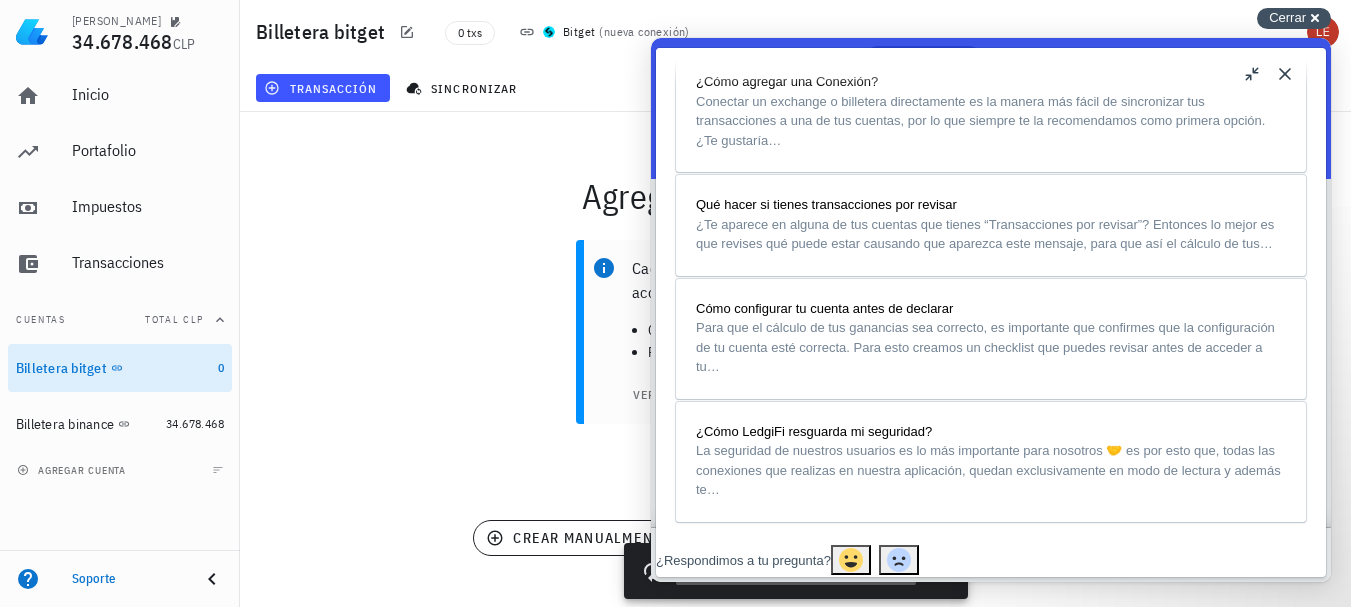 click on "Cerrar" at bounding box center (1287, 17) 